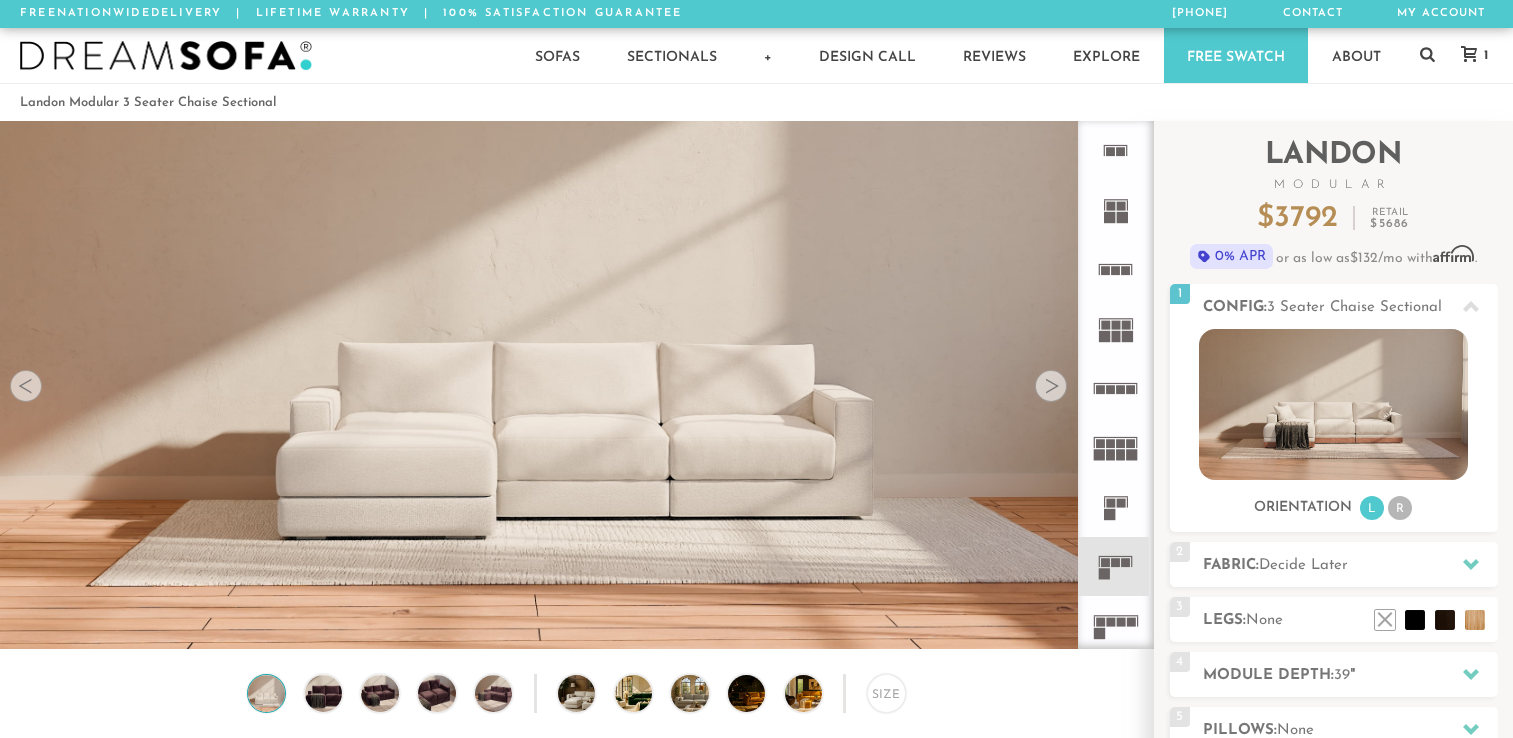scroll, scrollTop: 0, scrollLeft: 0, axis: both 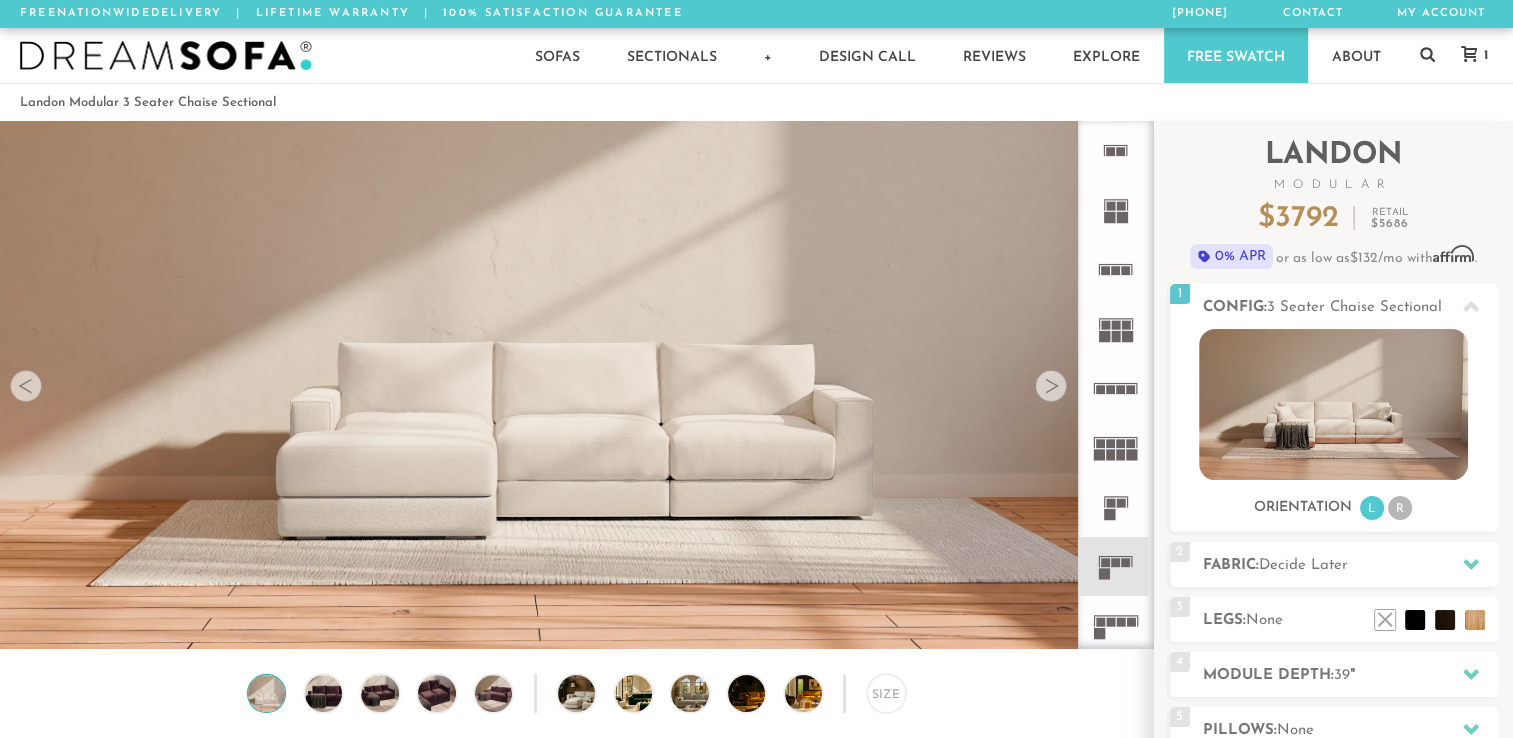click at bounding box center [1051, 386] 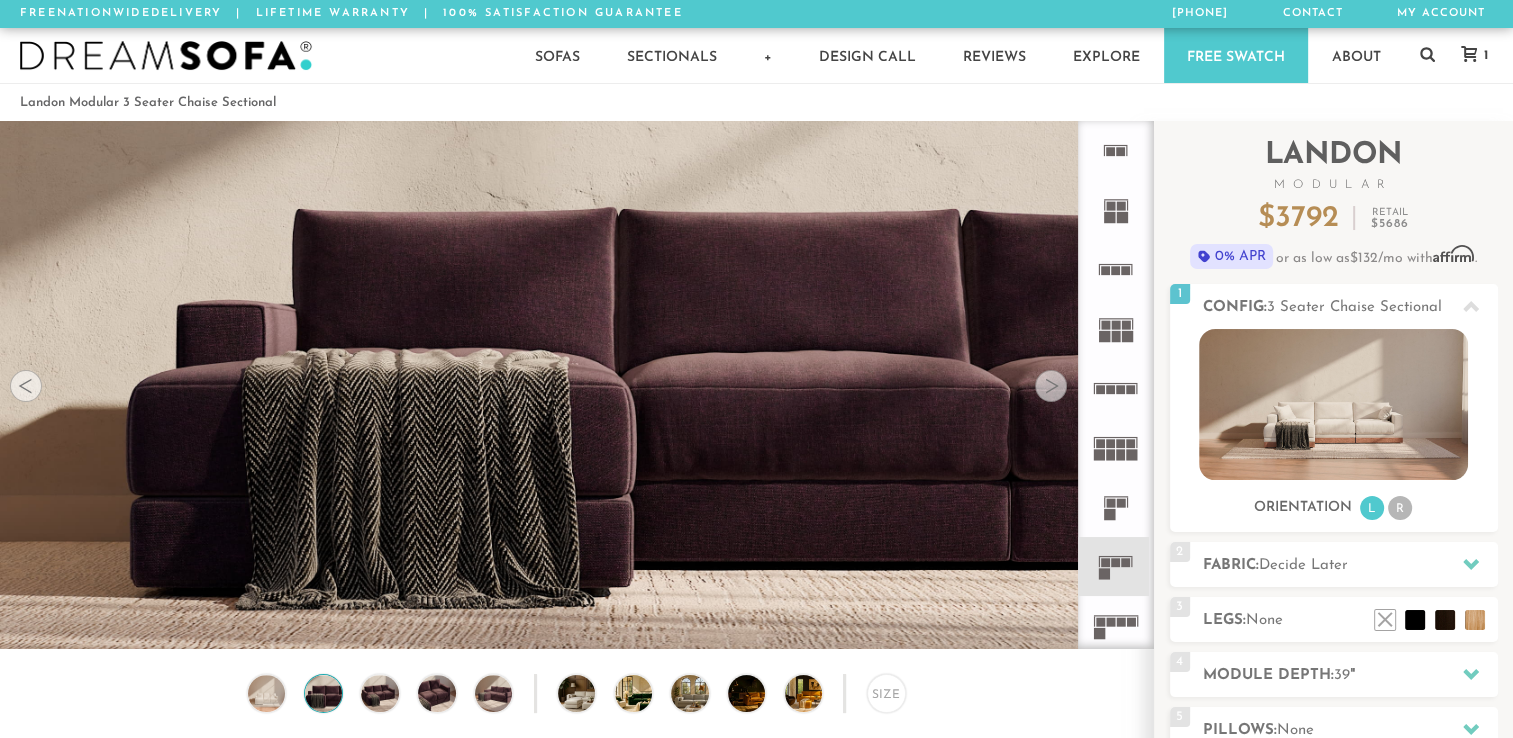 click at bounding box center (1051, 386) 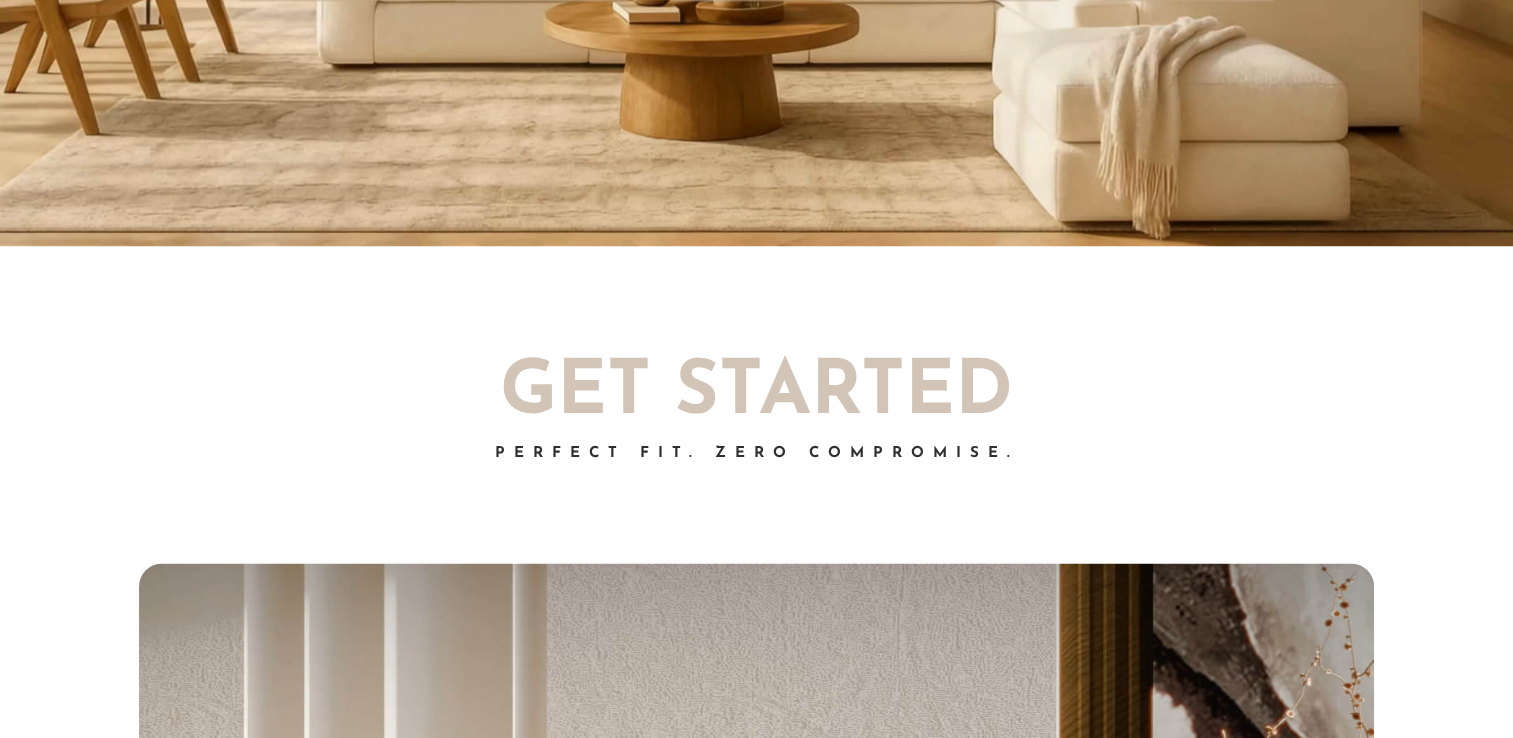 scroll, scrollTop: 3463, scrollLeft: 0, axis: vertical 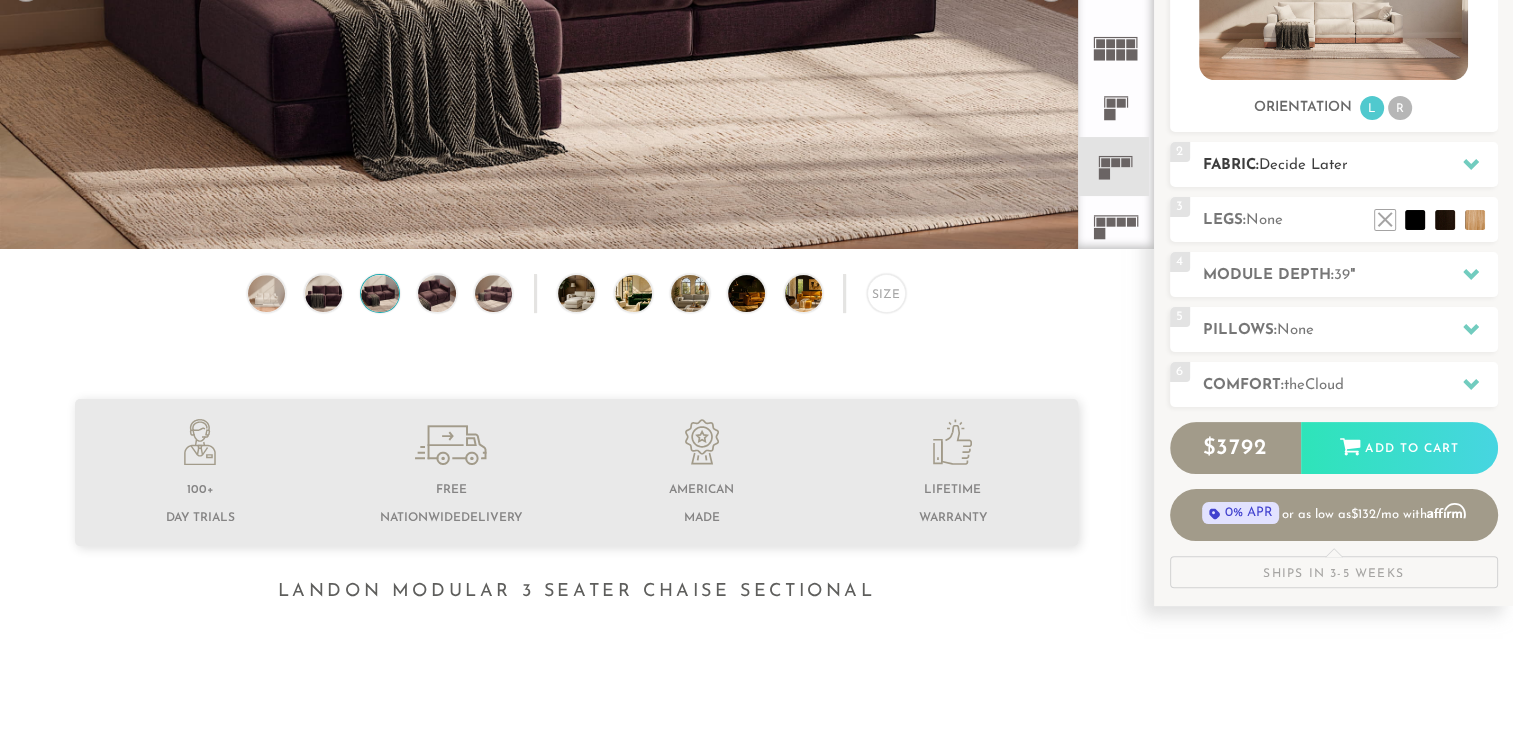 click on "Decide Later" at bounding box center [1303, 165] 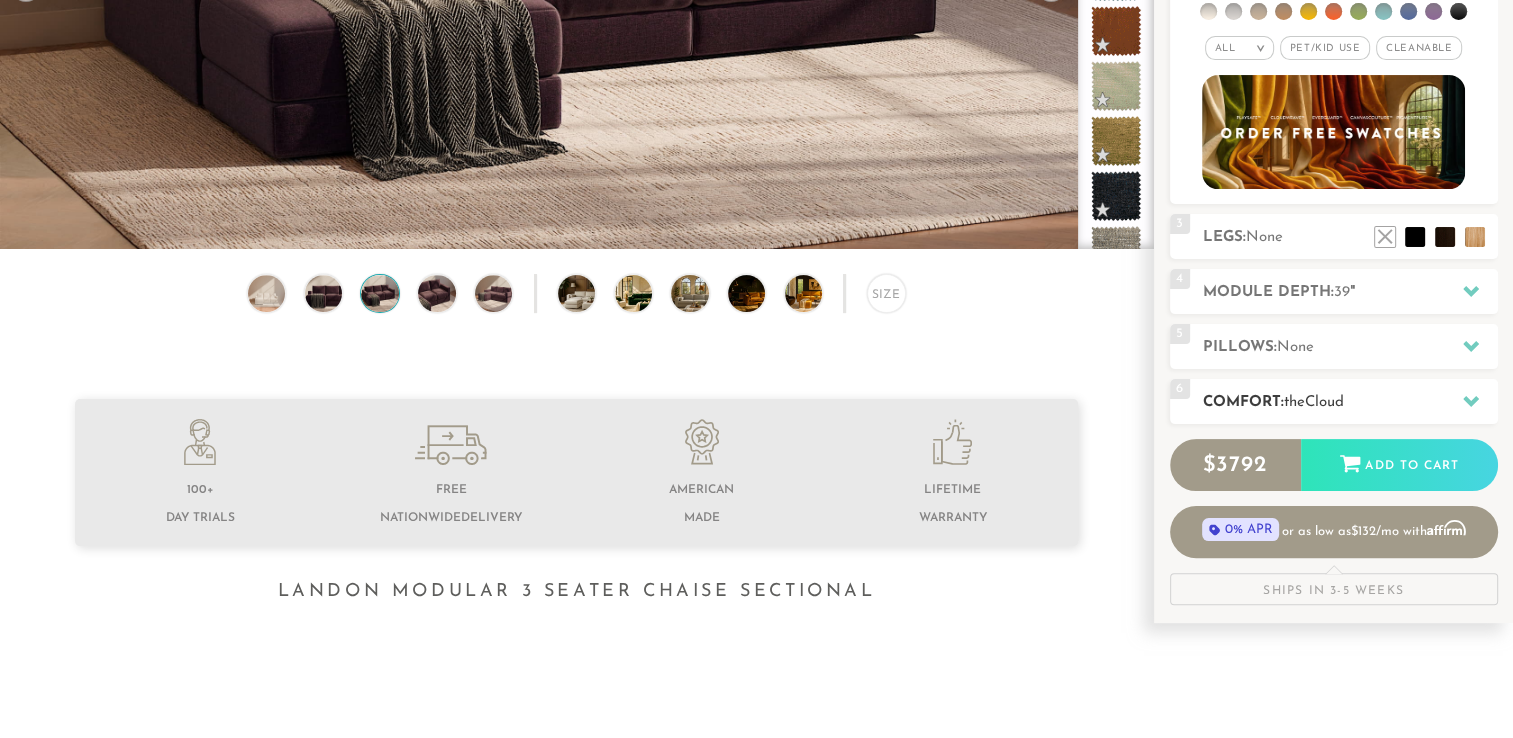 click on "Comfort:  the  Cloud" at bounding box center [1350, 402] 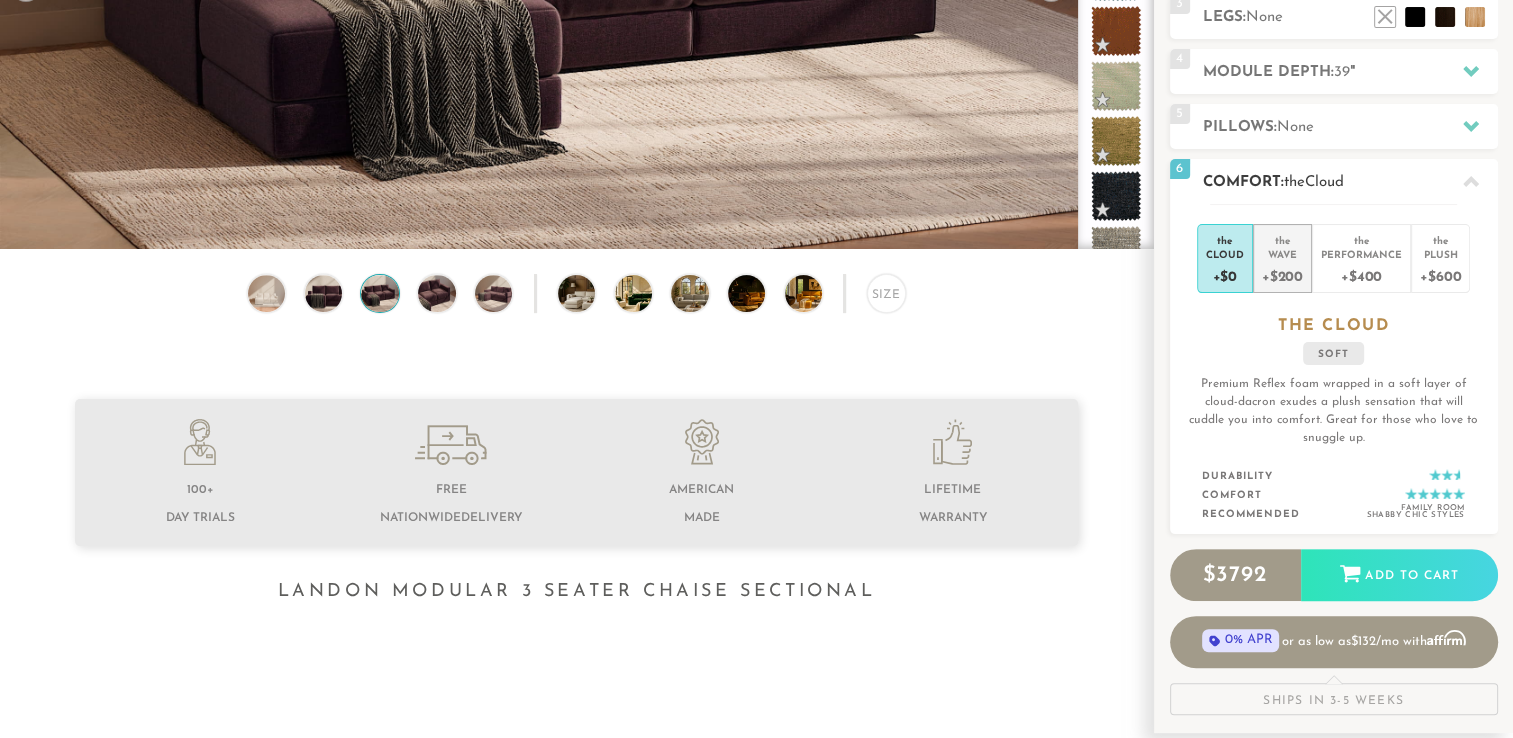 click on "the" at bounding box center [1282, 237] 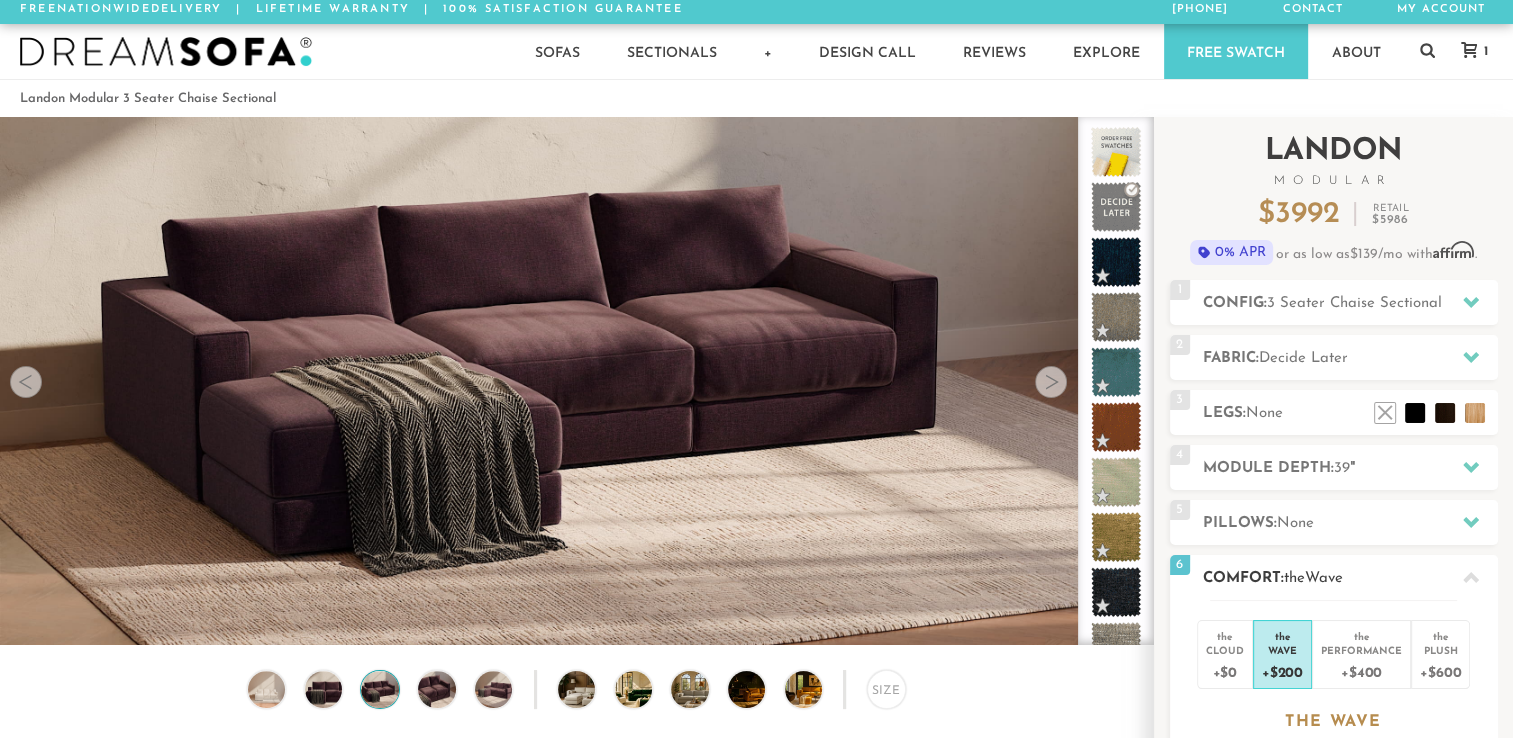 scroll, scrollTop: 0, scrollLeft: 0, axis: both 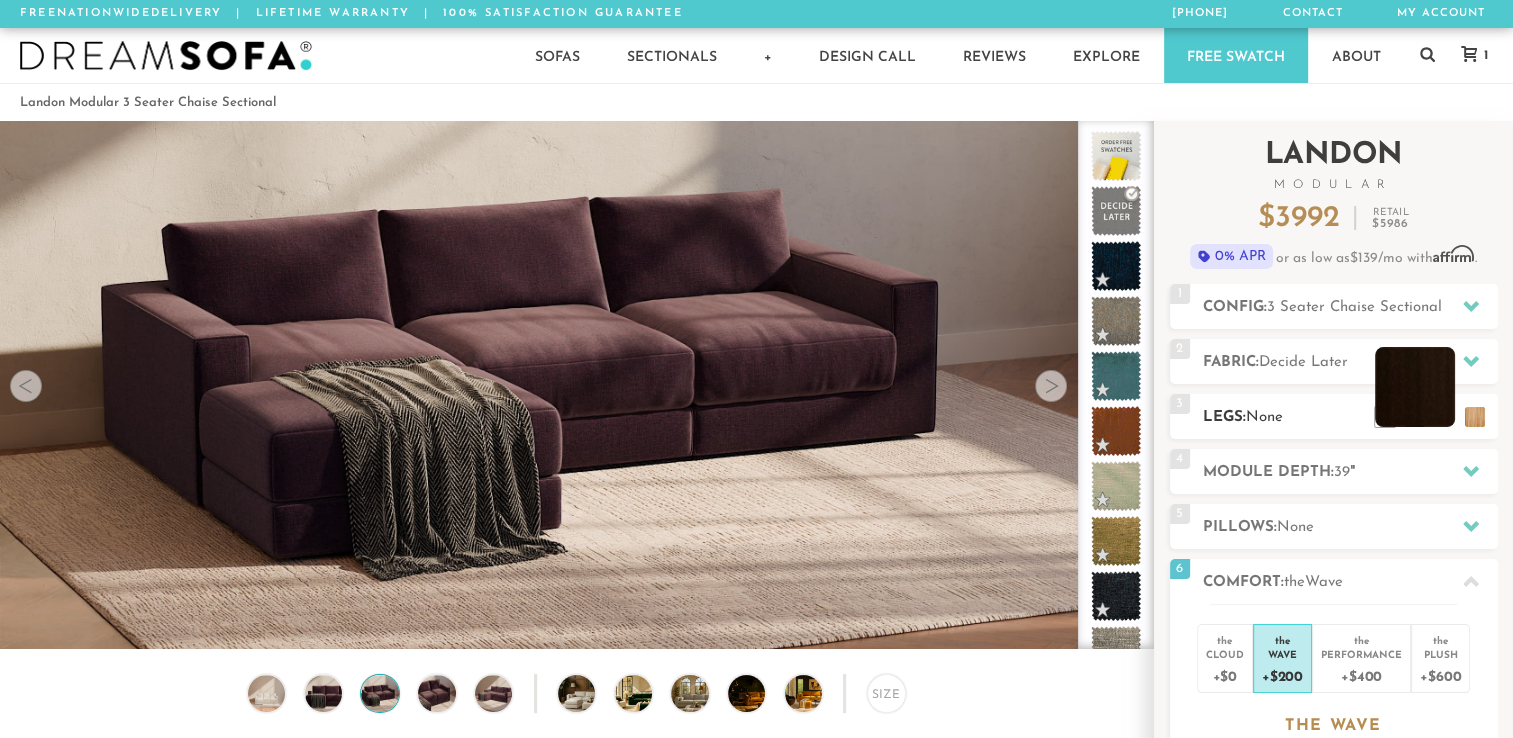 click at bounding box center [1415, 387] 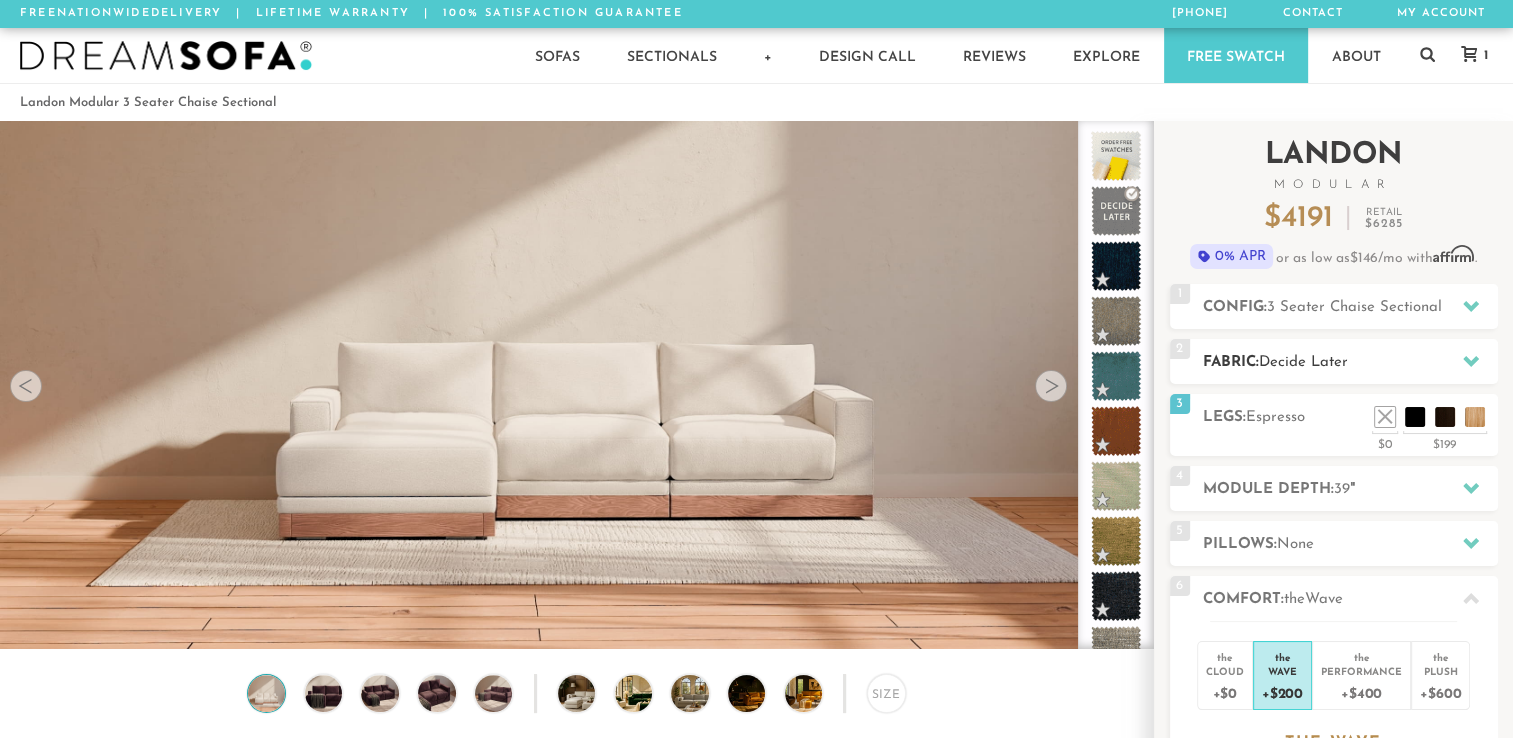 click on "Decide Later" at bounding box center [1303, 362] 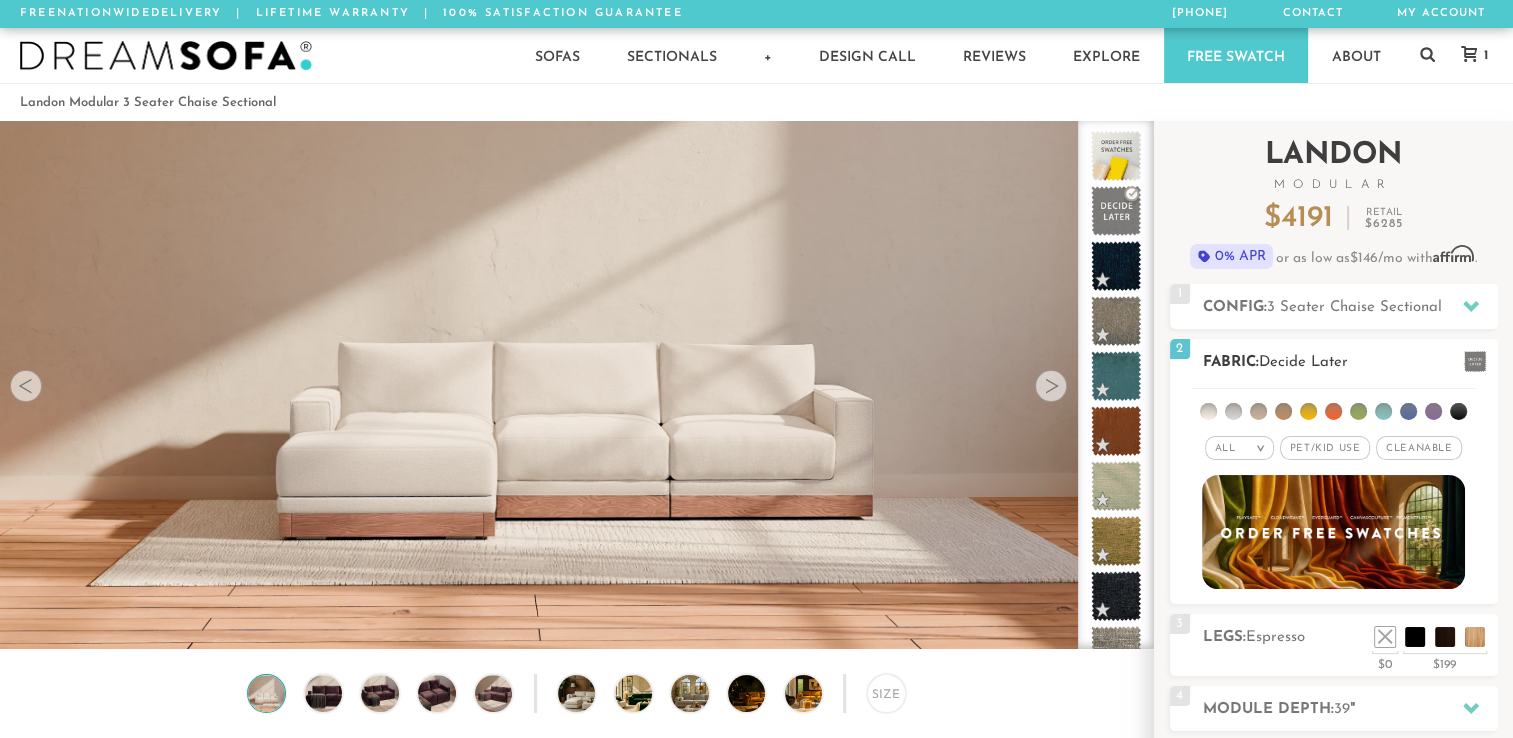 click at bounding box center (1433, 411) 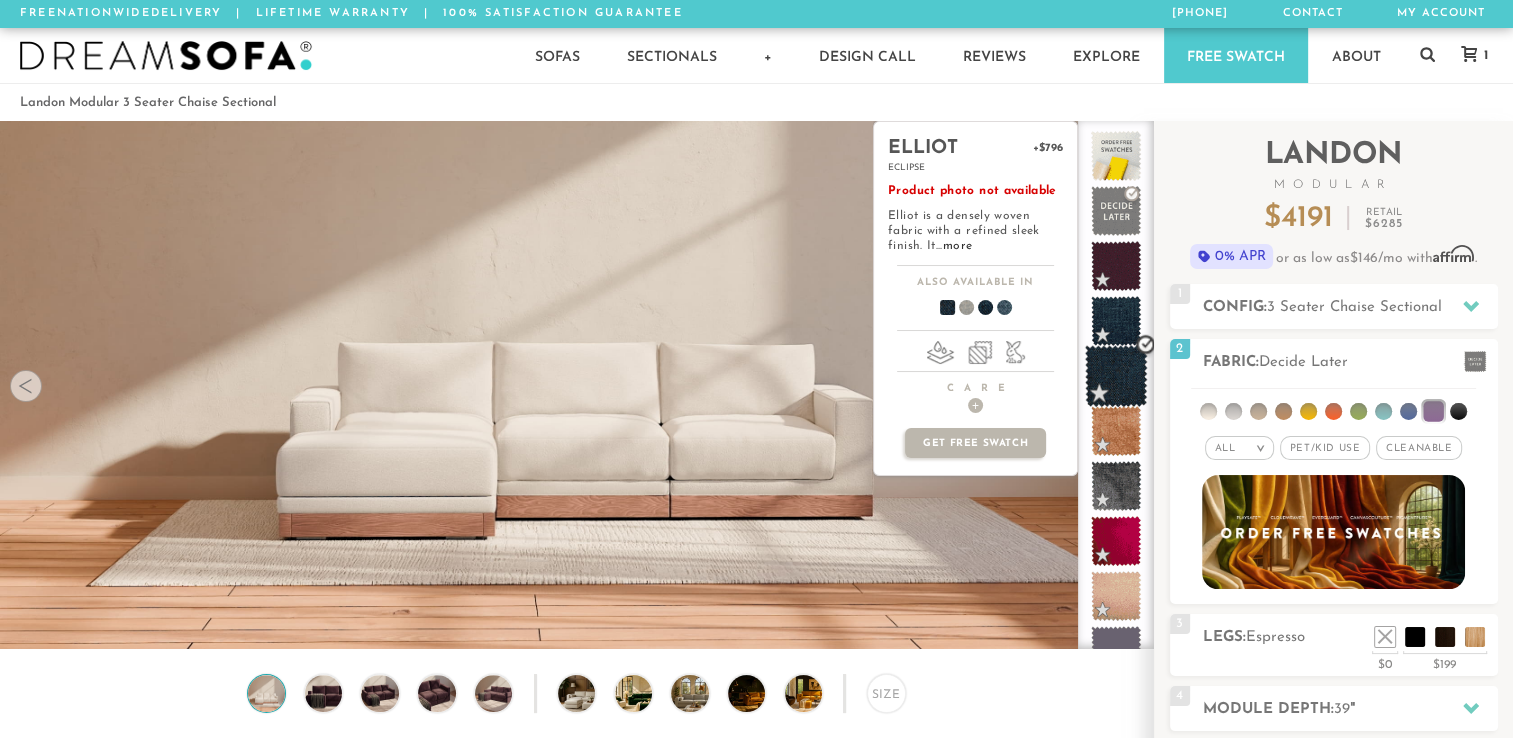 click at bounding box center (1116, 376) 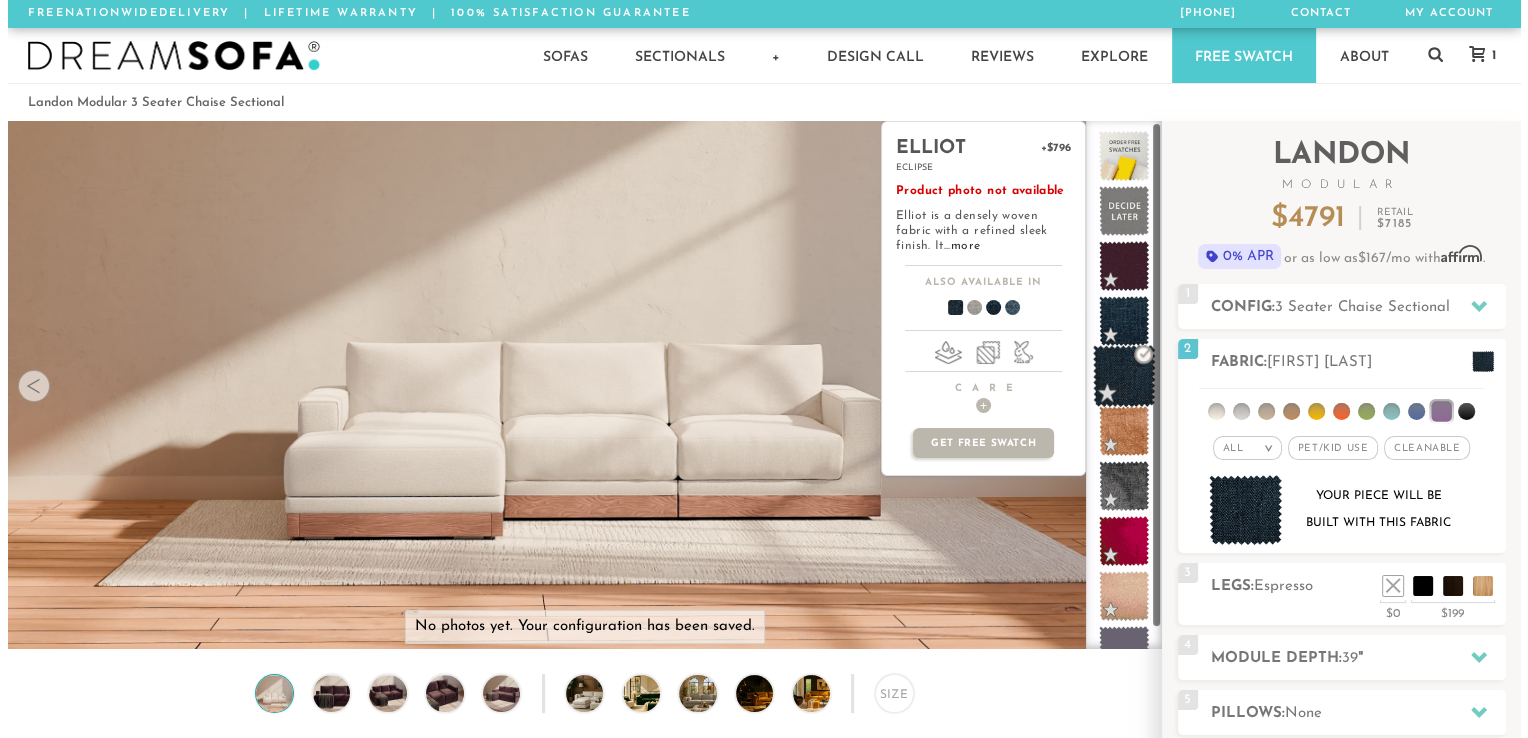 scroll, scrollTop: 30, scrollLeft: 0, axis: vertical 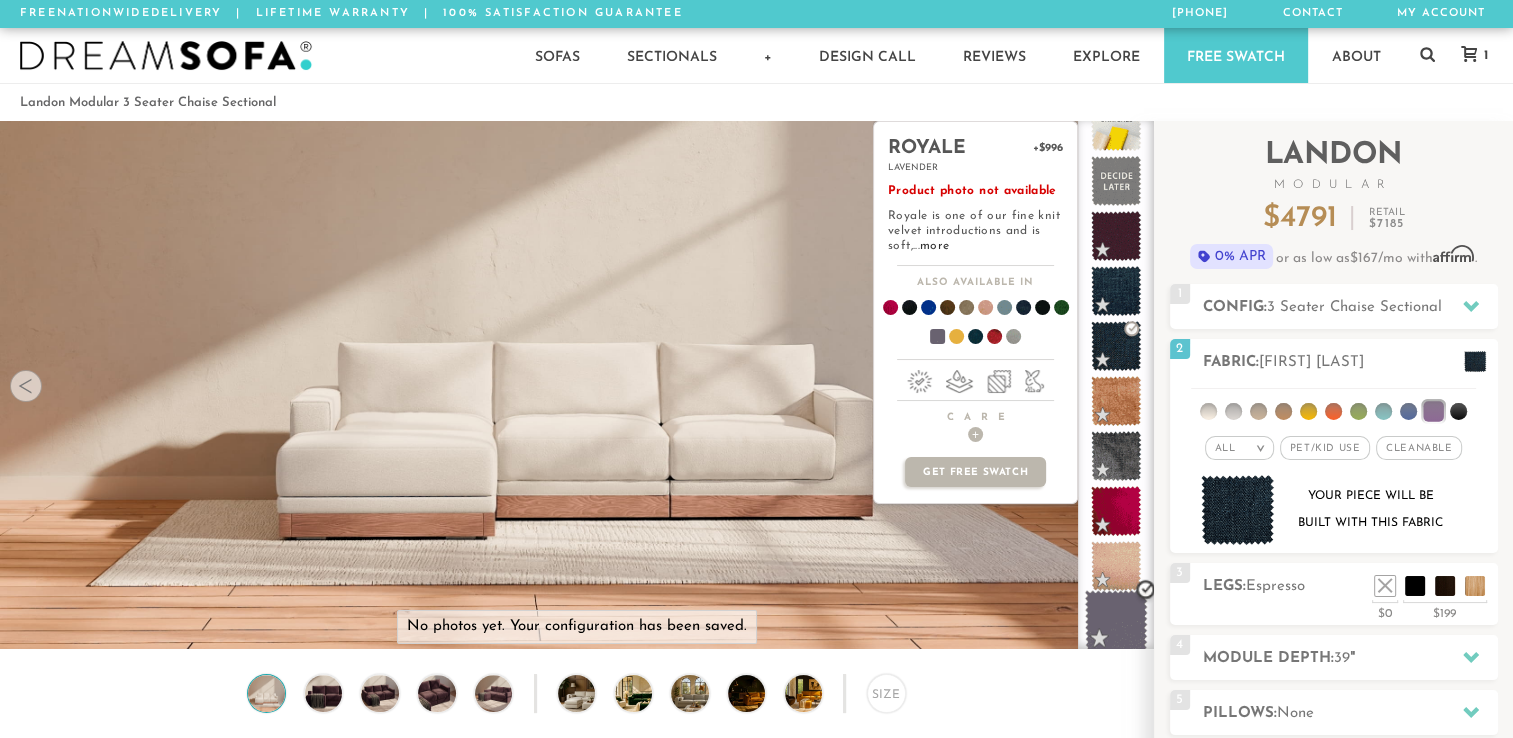 click at bounding box center (1116, 621) 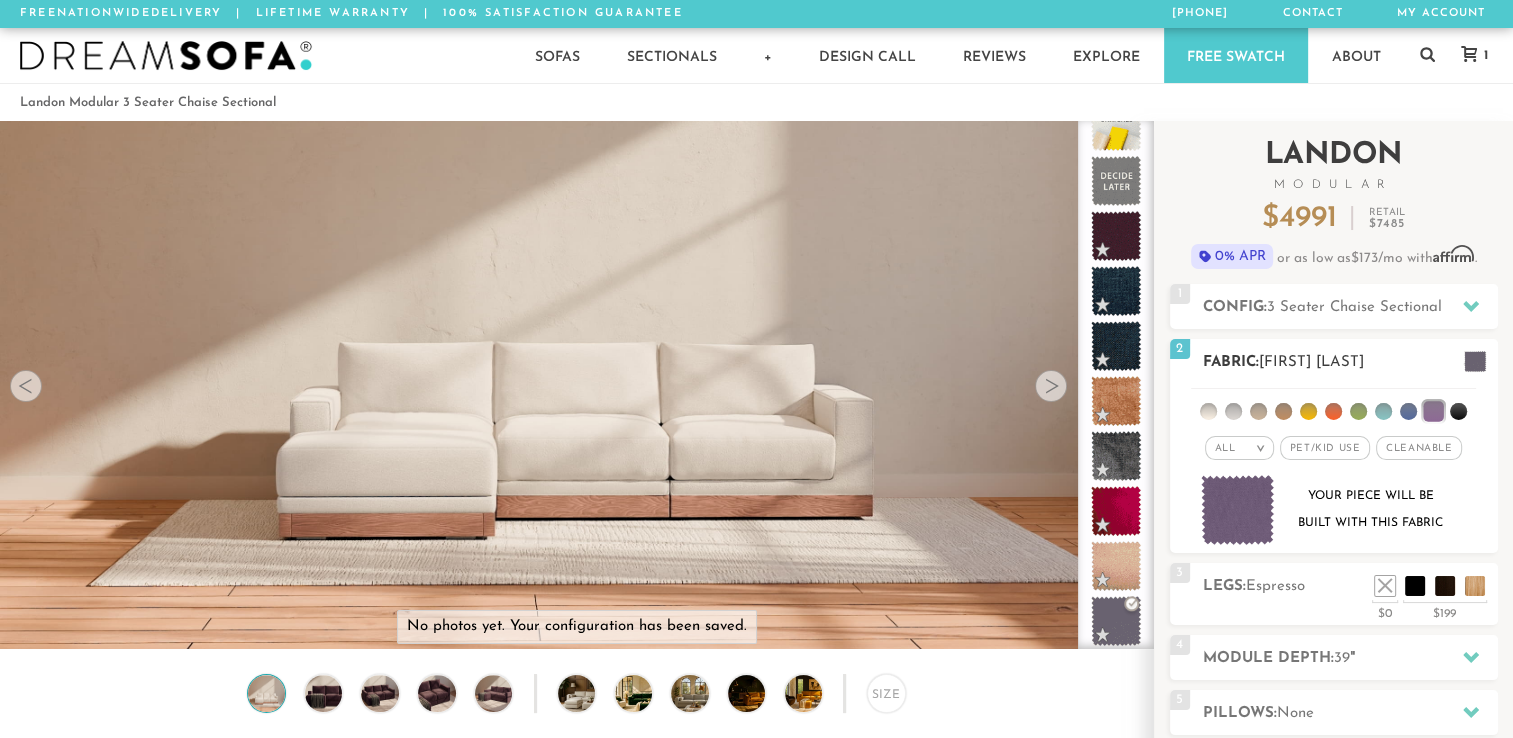 click at bounding box center [1238, 510] 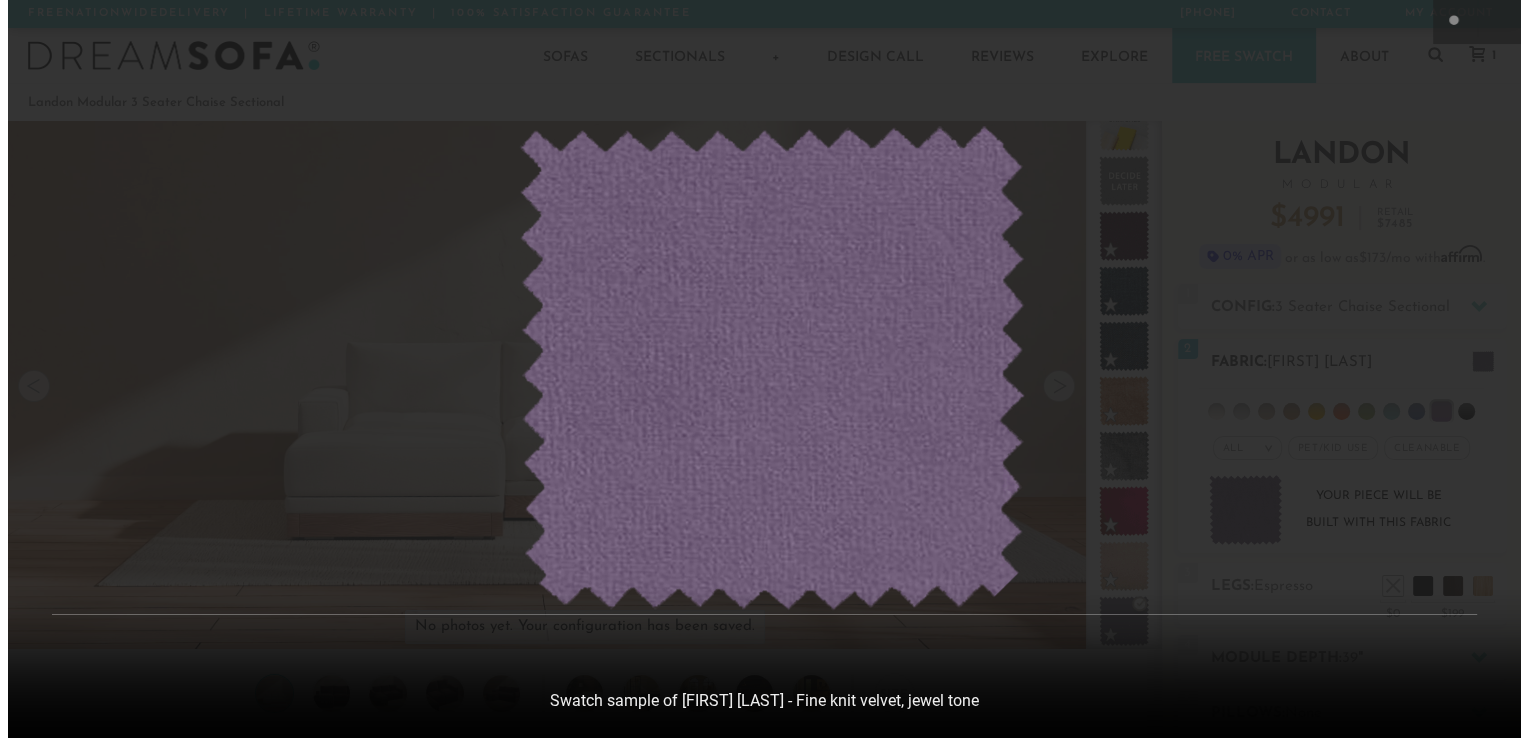scroll, scrollTop: 16, scrollLeft: 16, axis: both 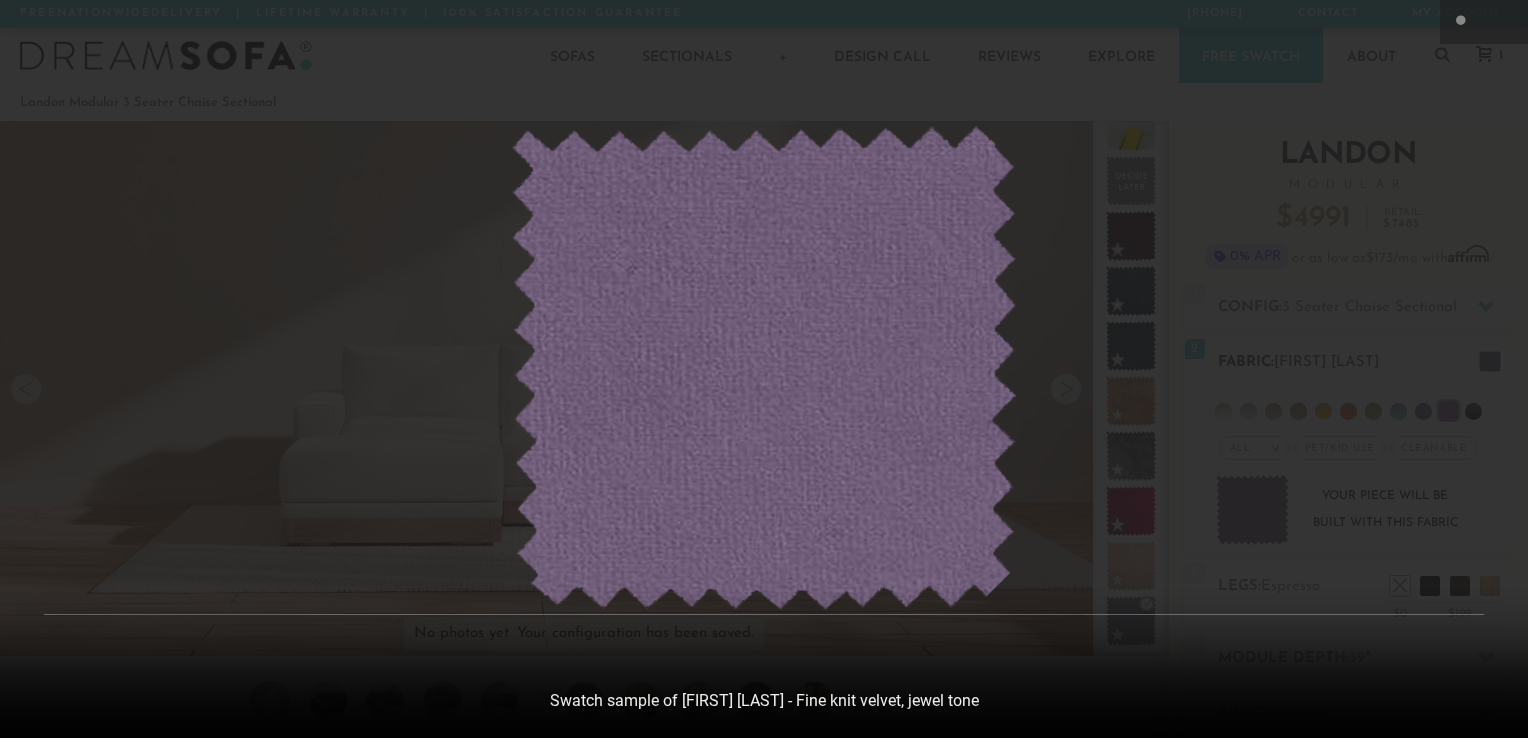 click on "Summer Sale - 15% Off All Custom Orders
[PHONE]
Free Nationwide Delivery
Lifetime Warranty
100% Satisfaction Guarantee
Free  Nationwide  Delivery  |  Lifetime Warranty  |  100% Satisfaction Guarantee
[PHONE]
Contact
My Account
Sofas
Sectionals
Chairs" at bounding box center (764, 369) 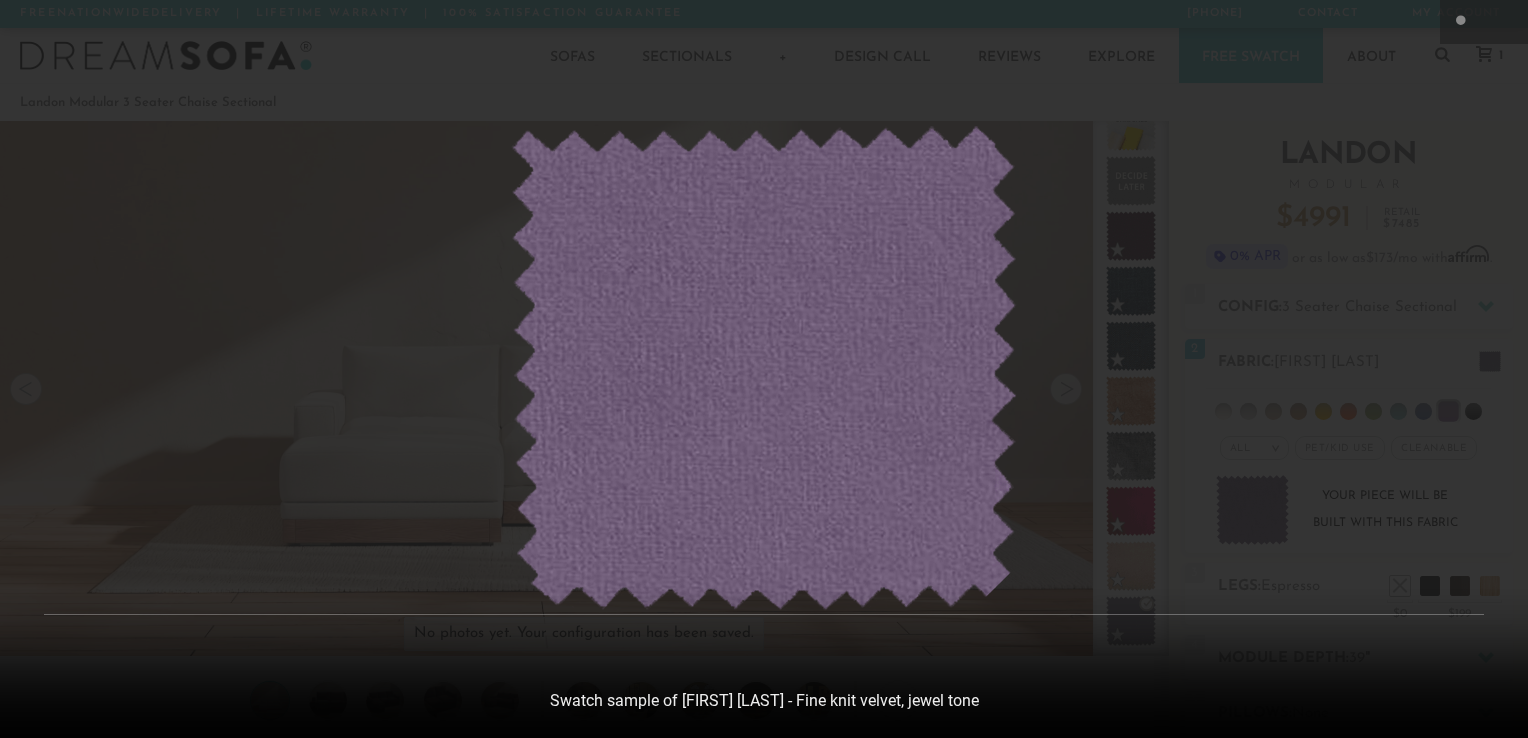 click at bounding box center (764, 369) 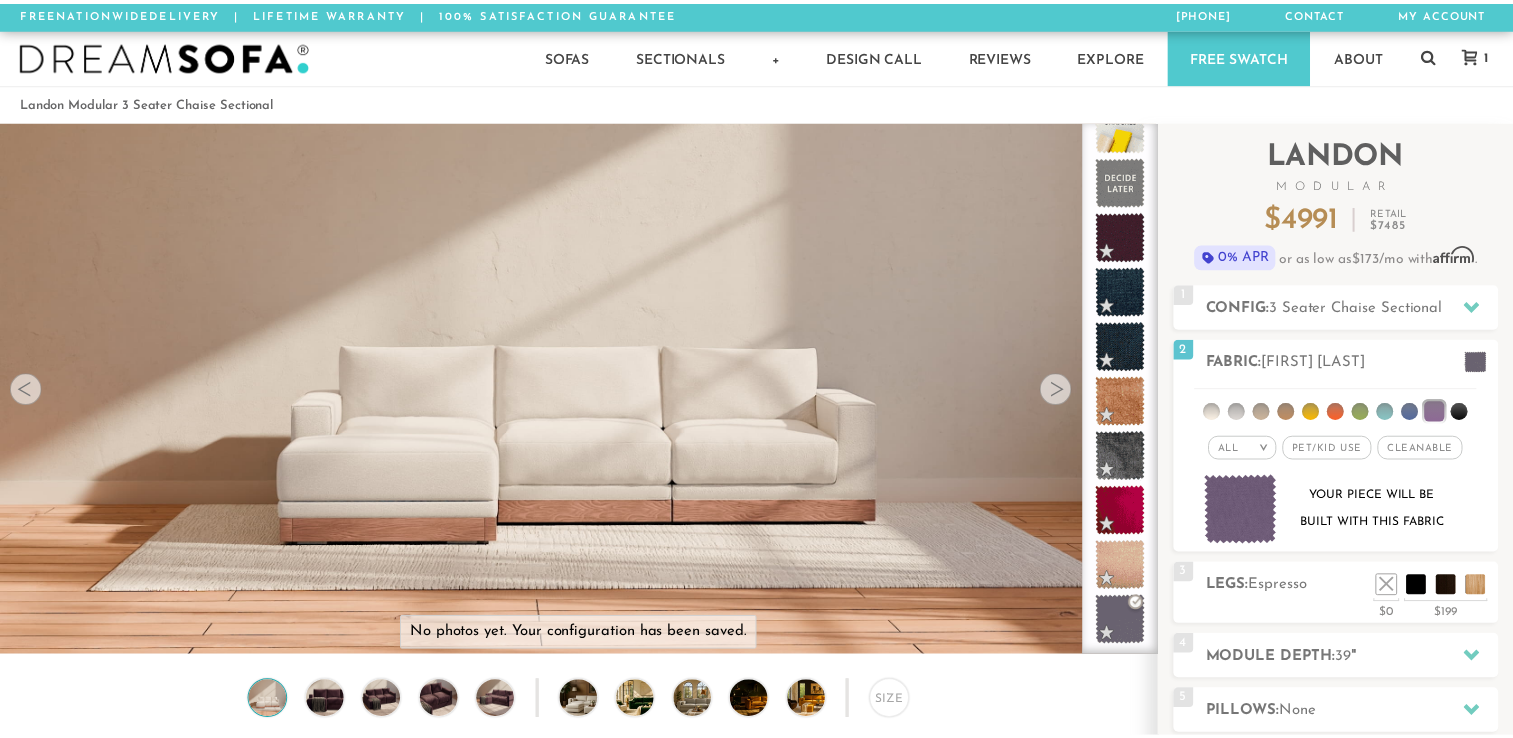 scroll, scrollTop: 22373, scrollLeft: 1497, axis: both 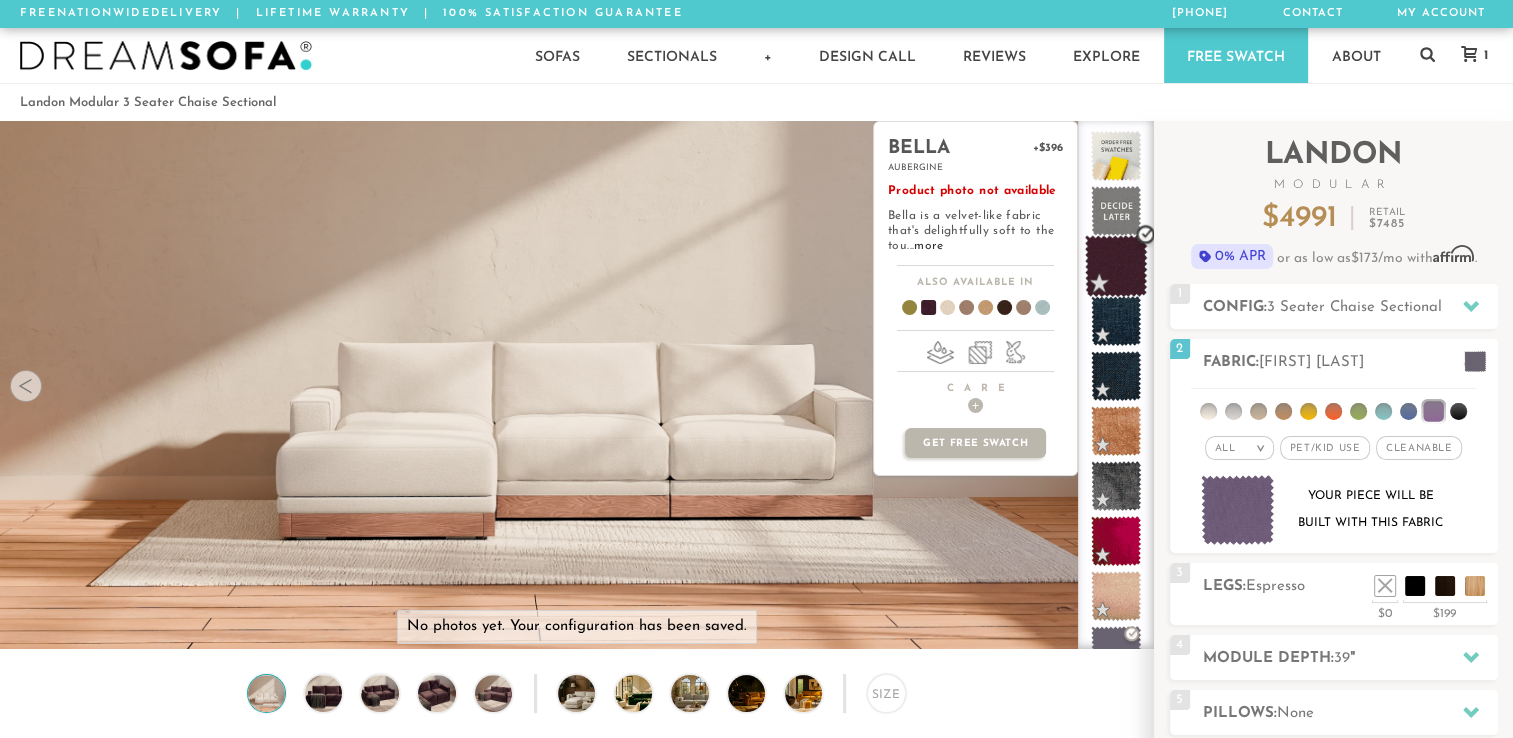 click at bounding box center (1116, 266) 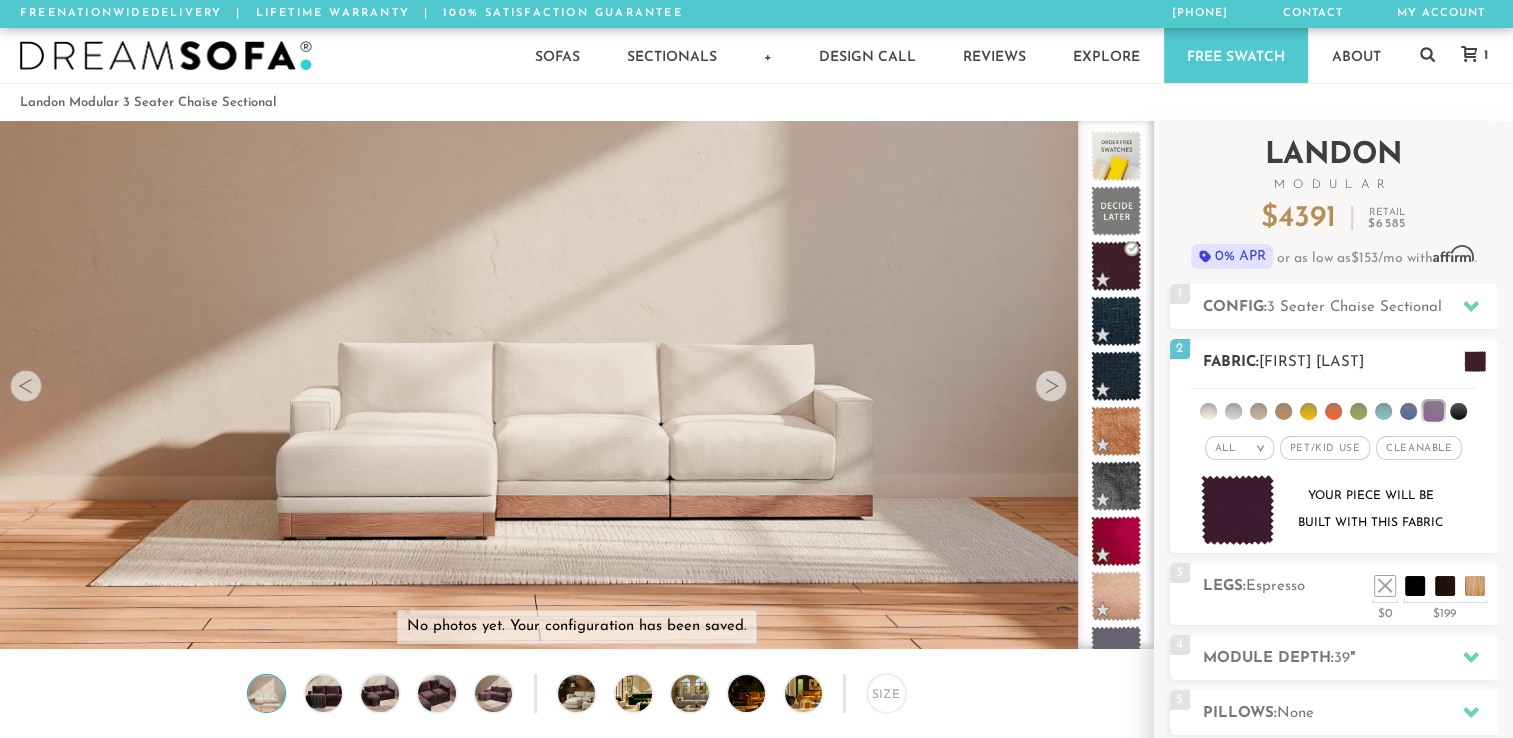 click at bounding box center [1238, 510] 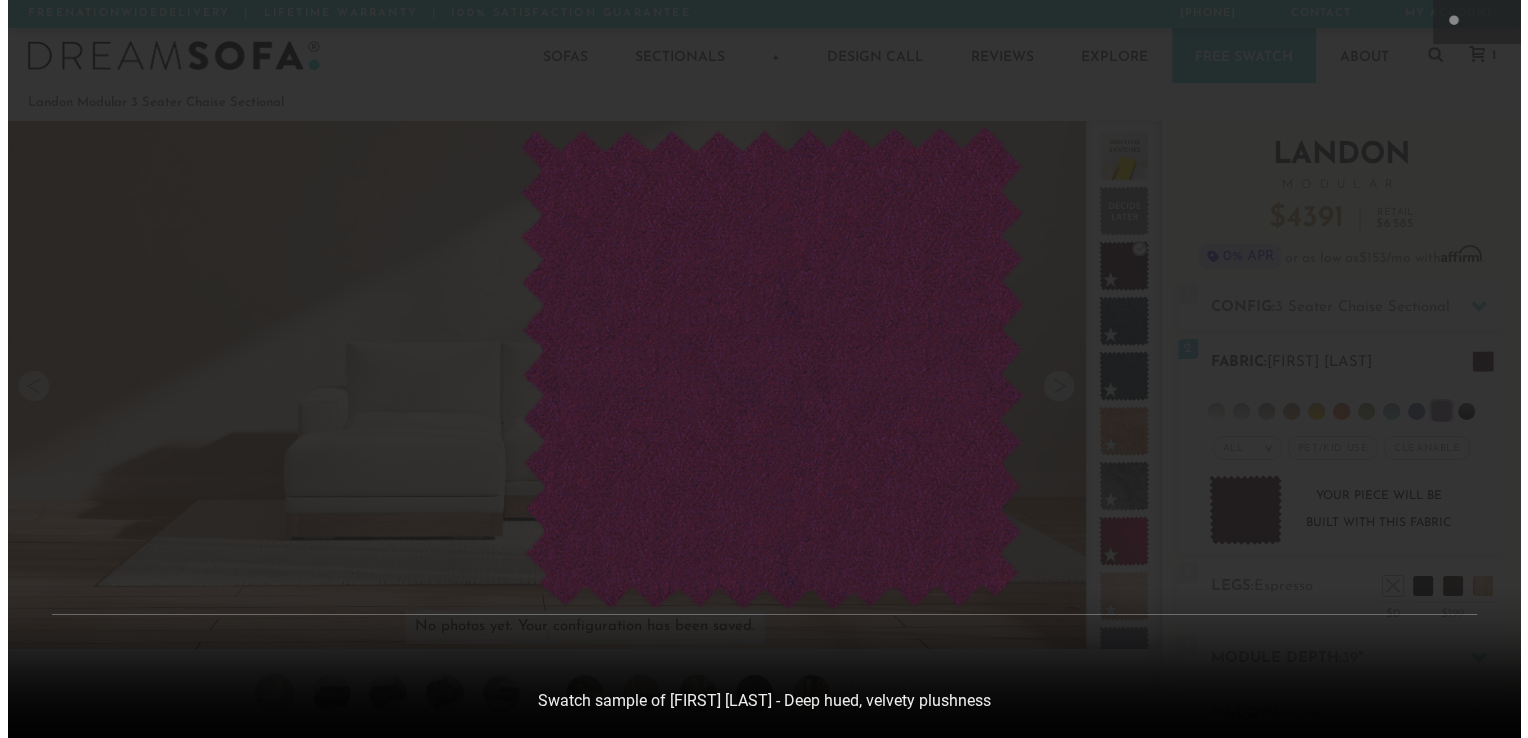 scroll, scrollTop: 16, scrollLeft: 16, axis: both 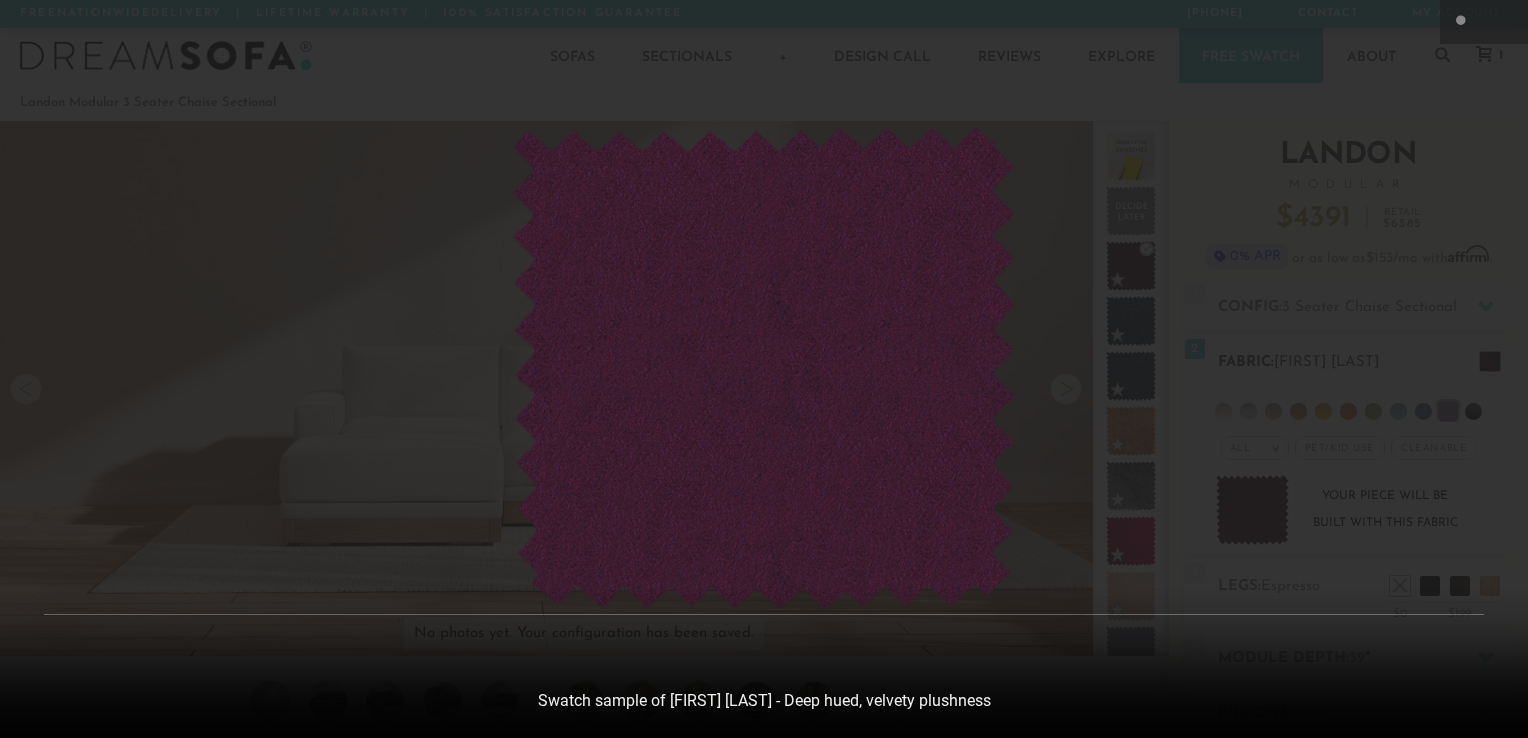 click at bounding box center (764, 369) 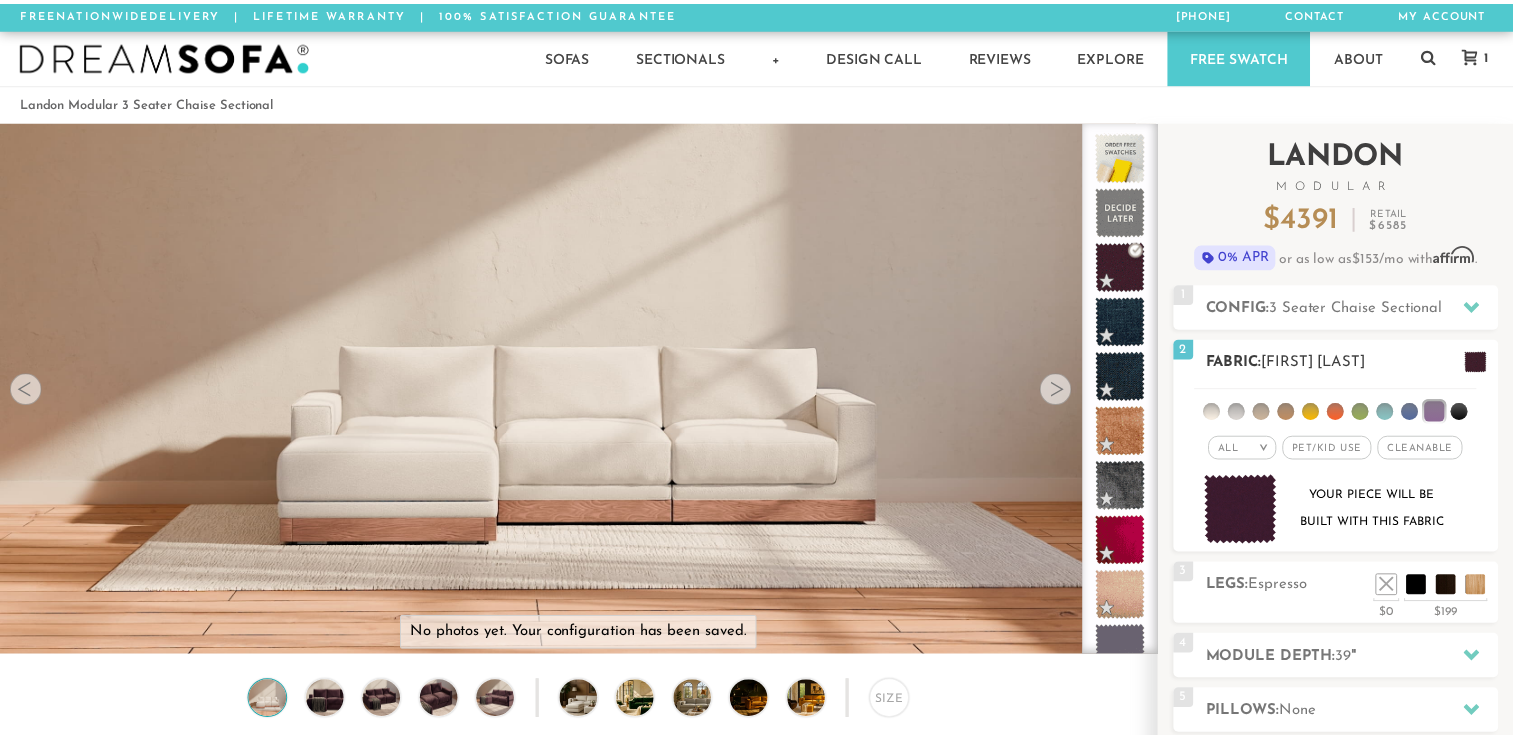 scroll, scrollTop: 22373, scrollLeft: 1497, axis: both 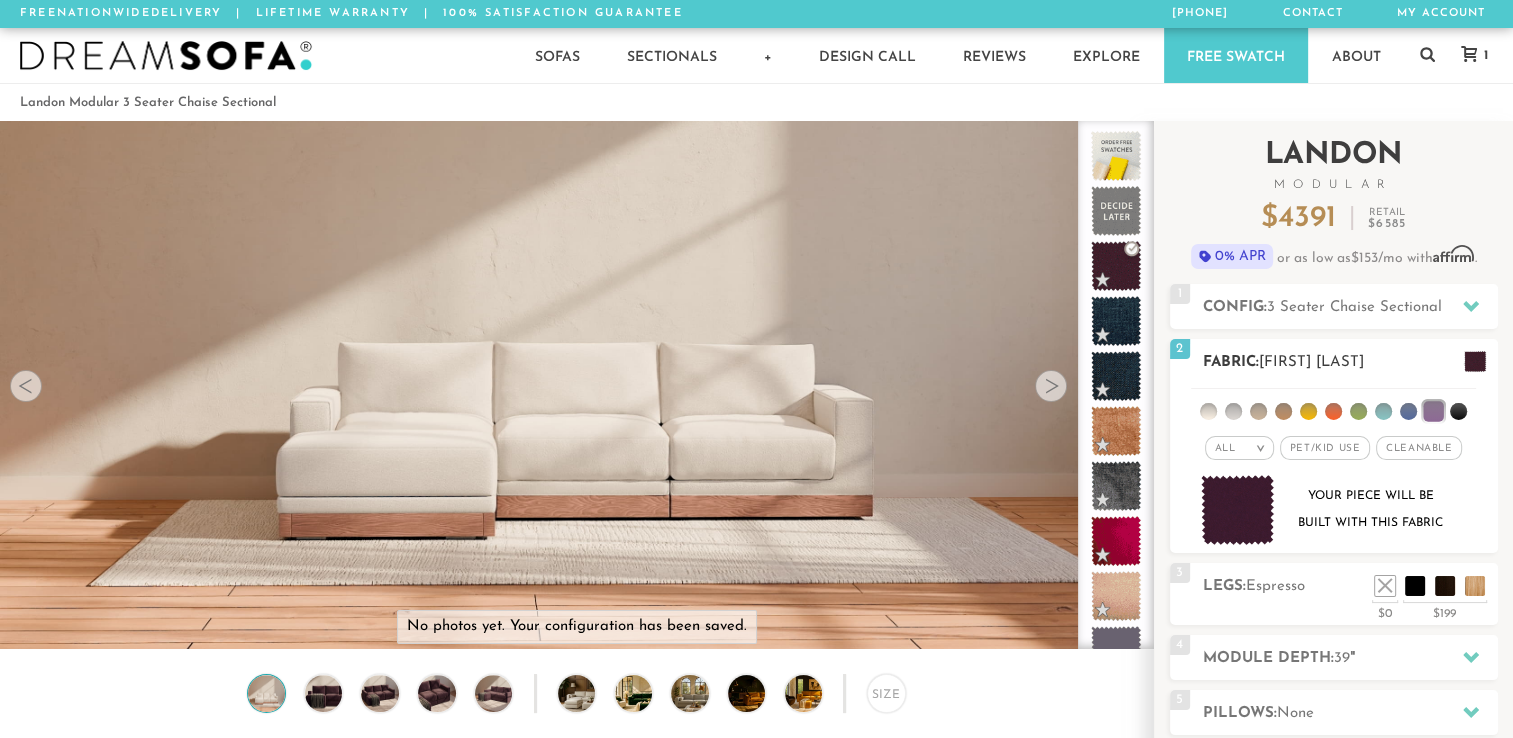 click at bounding box center (1238, 510) 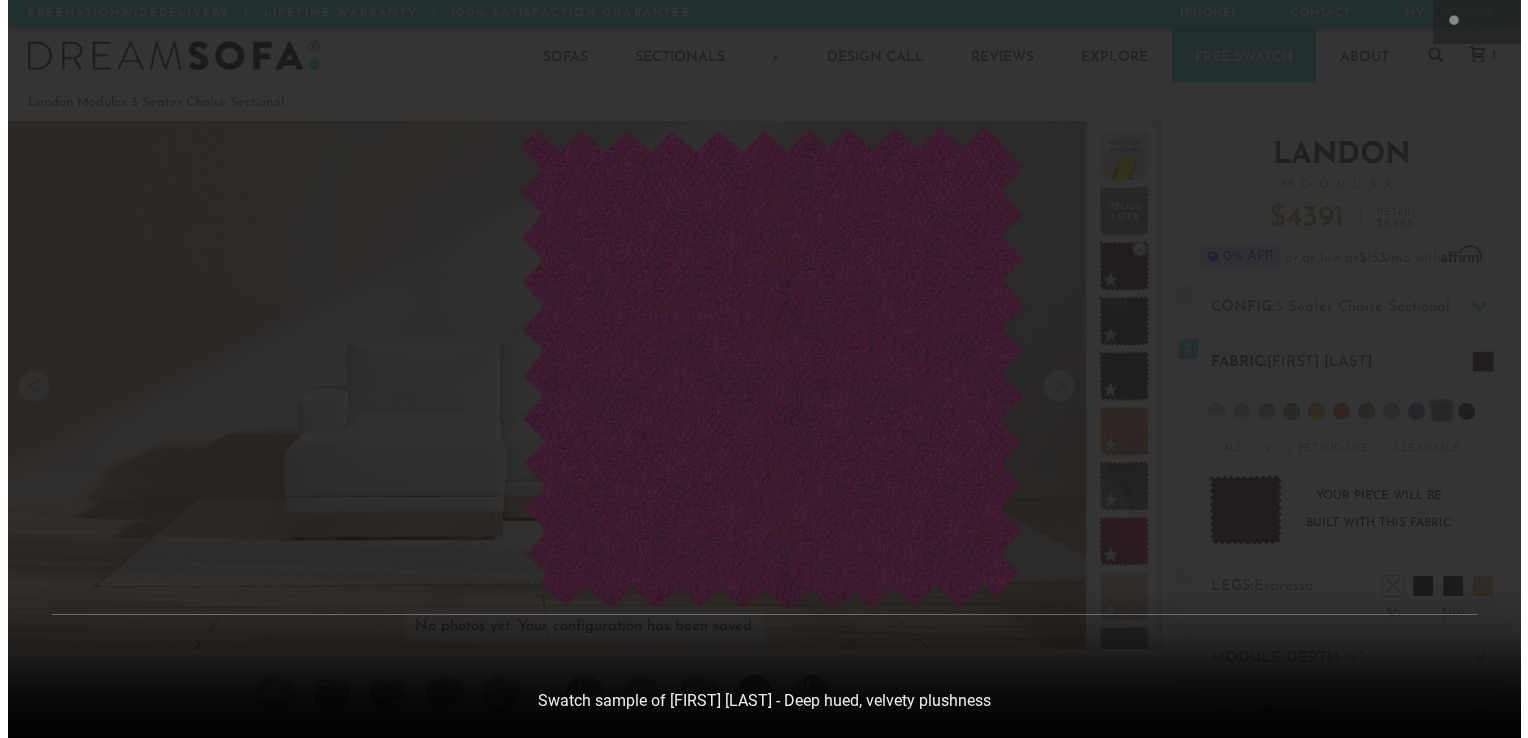 scroll, scrollTop: 16, scrollLeft: 16, axis: both 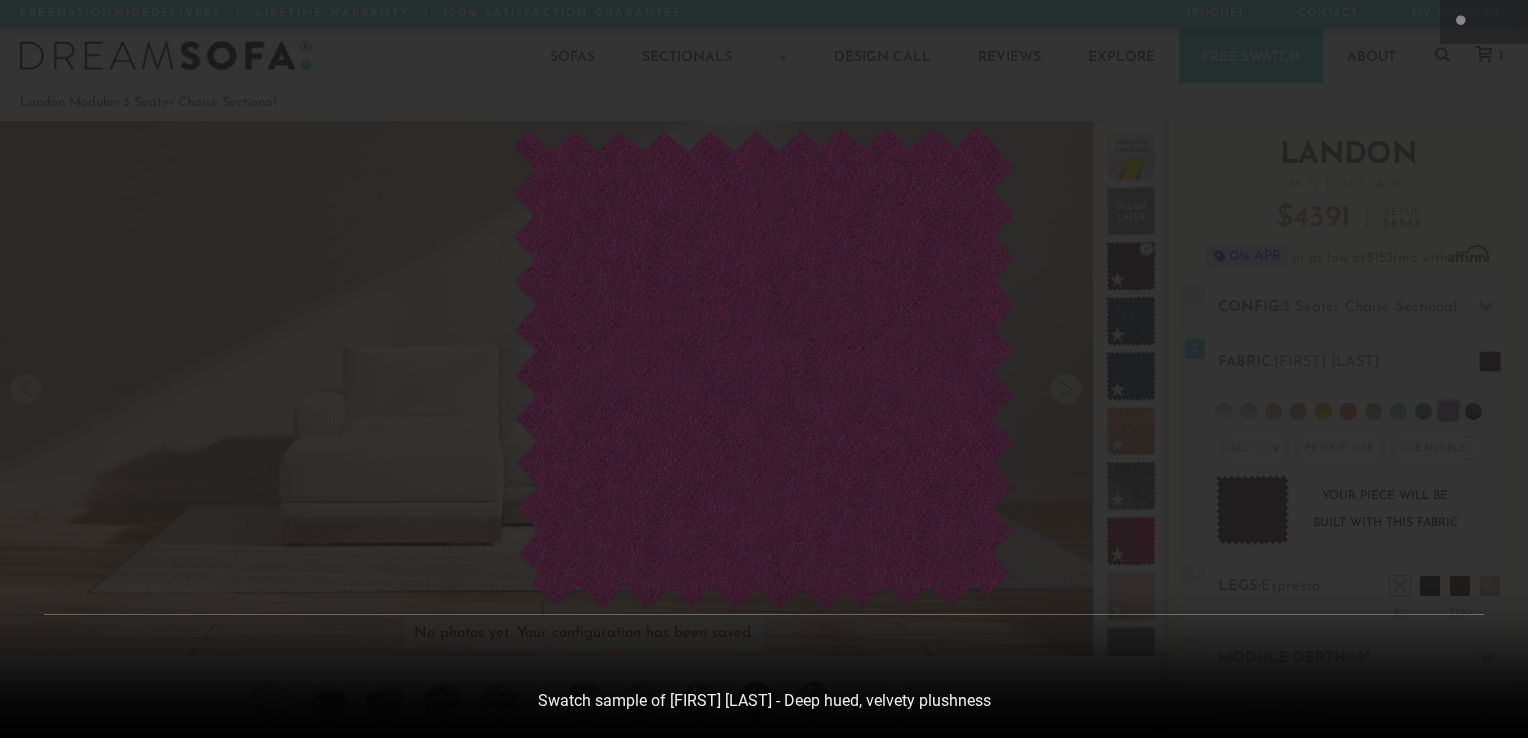 click at bounding box center (764, 368) 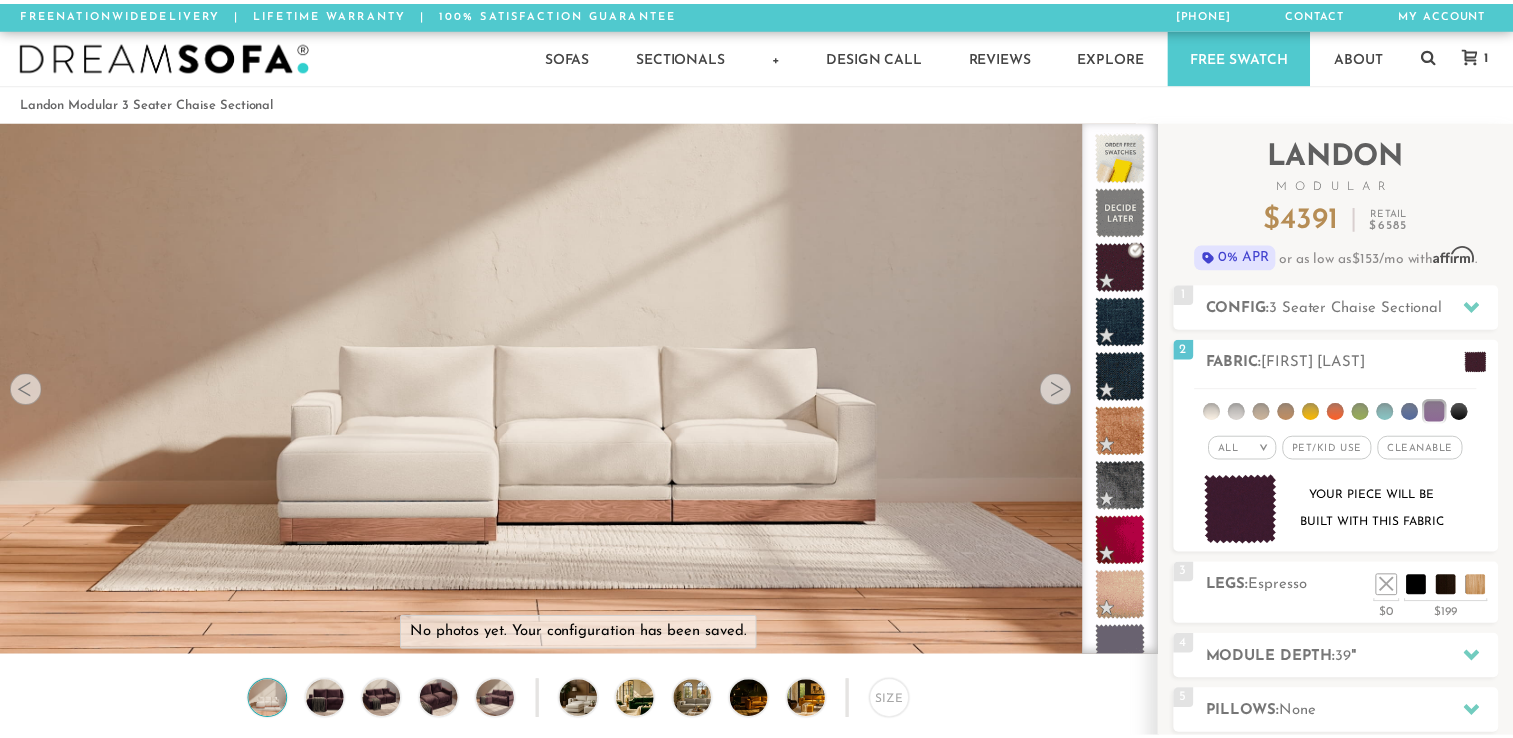 scroll, scrollTop: 22373, scrollLeft: 1497, axis: both 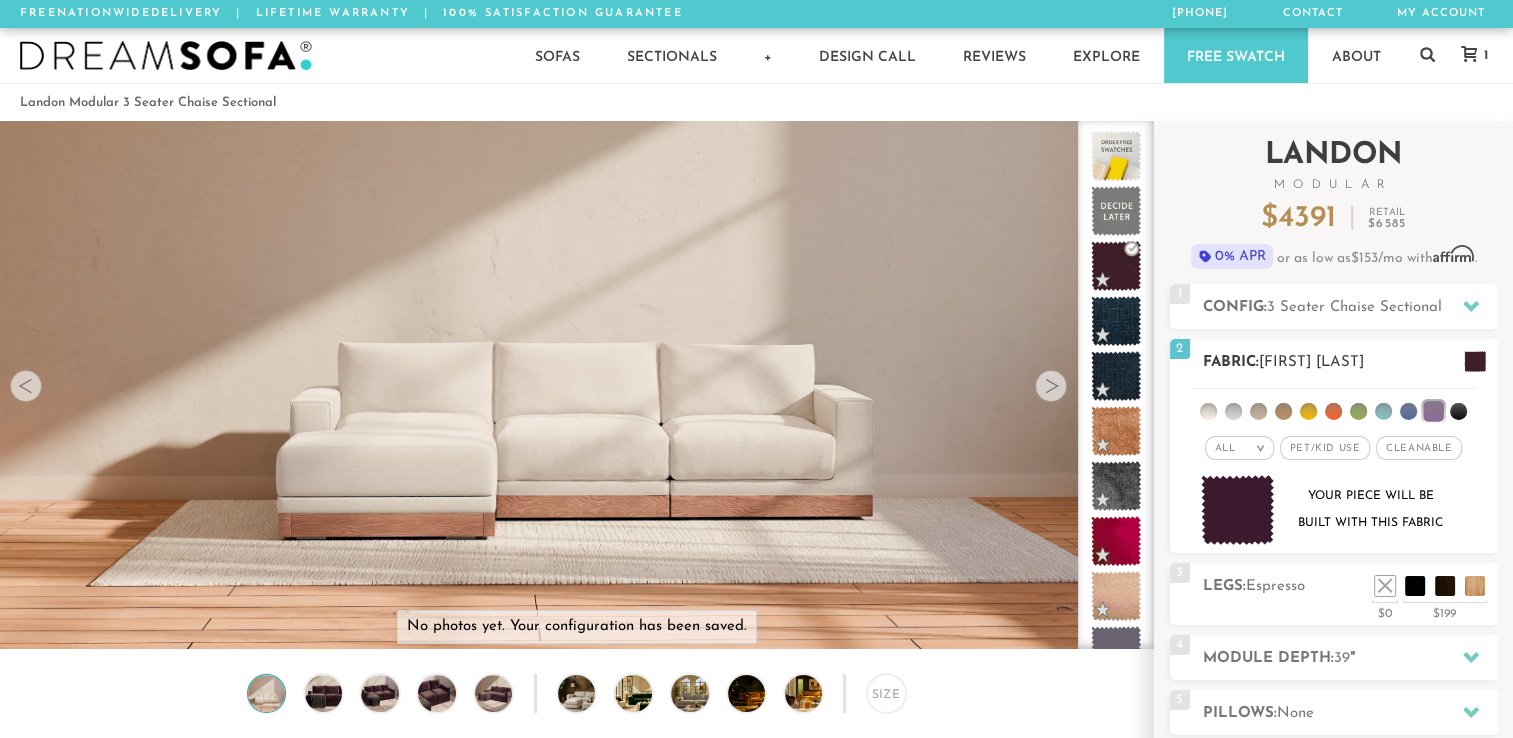 click at bounding box center (1458, 411) 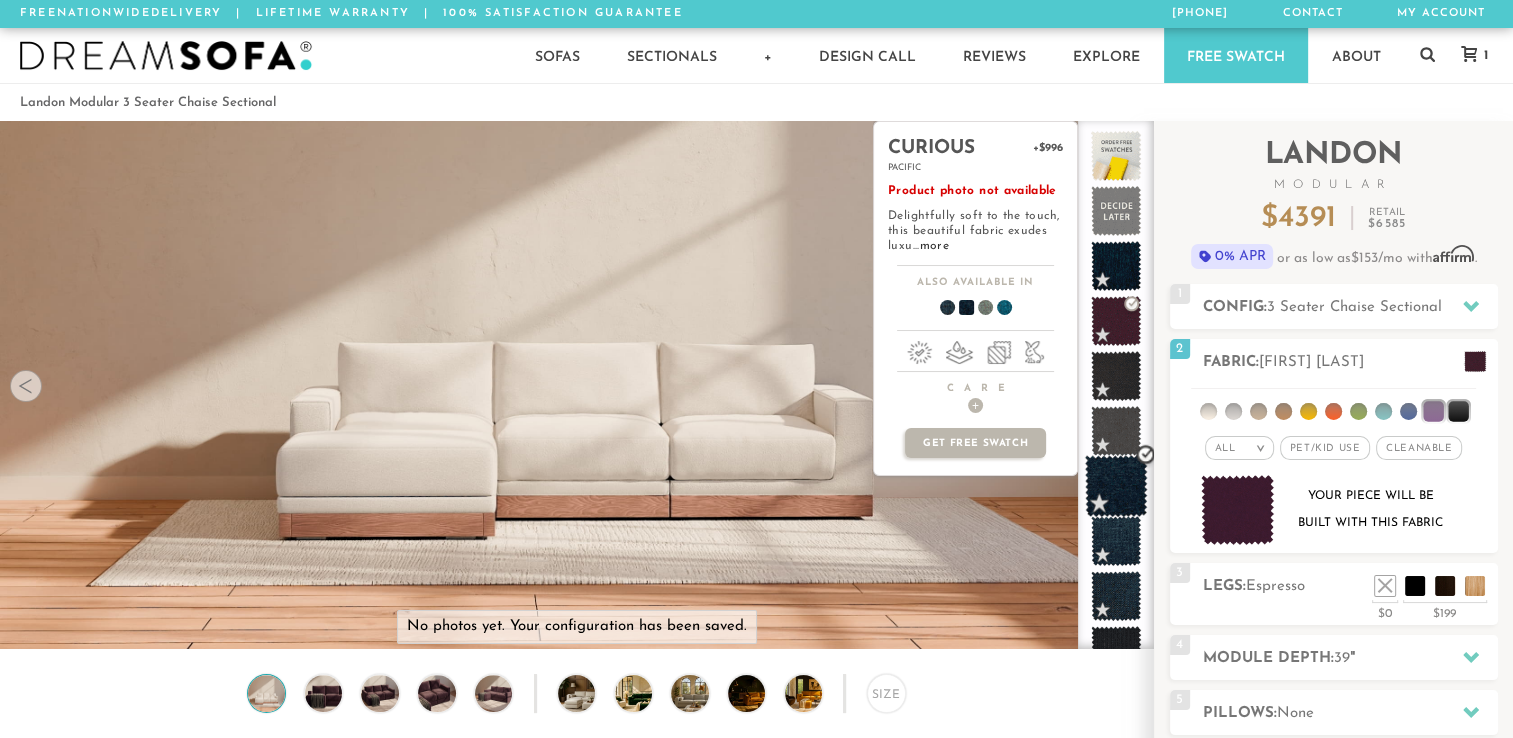 click at bounding box center [1116, 486] 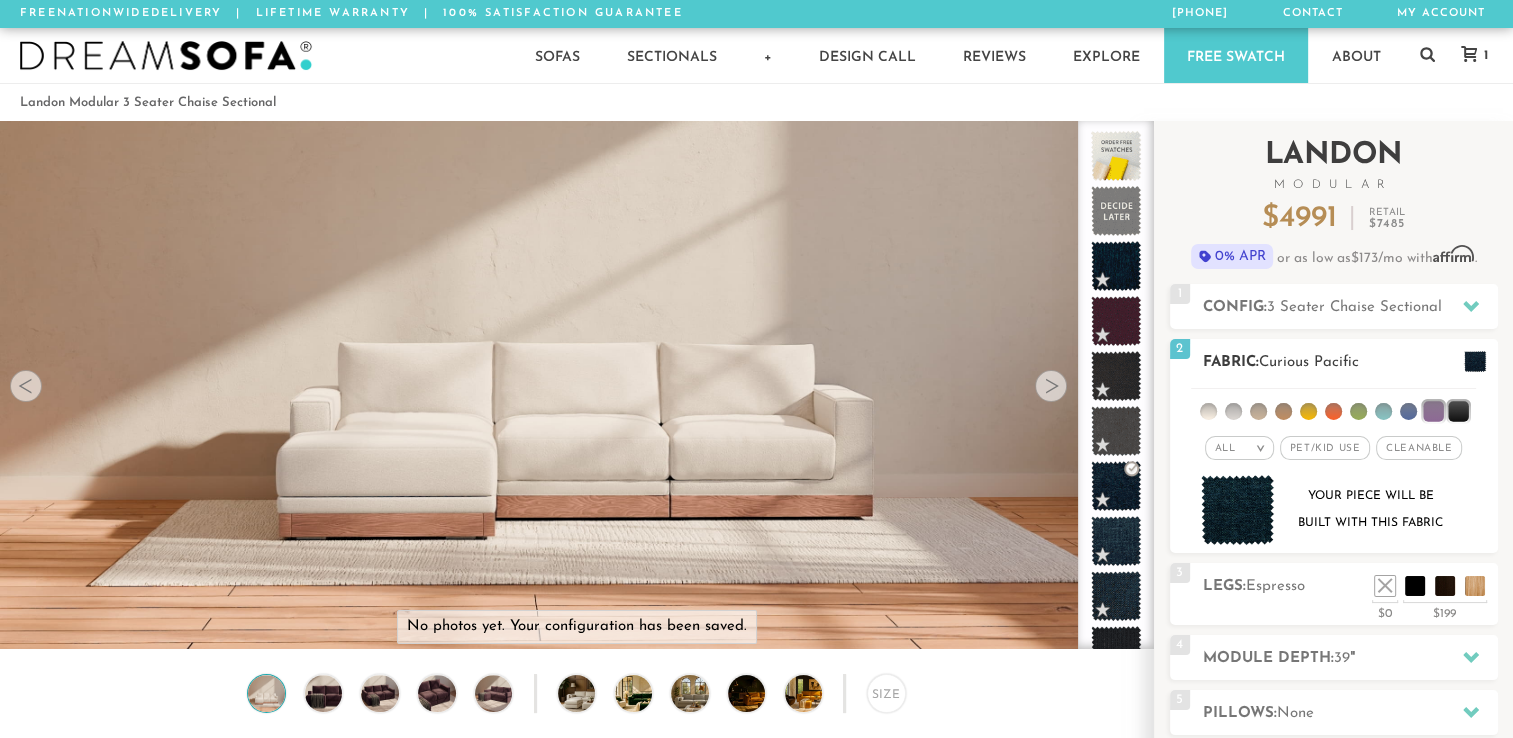 click at bounding box center [1475, 361] 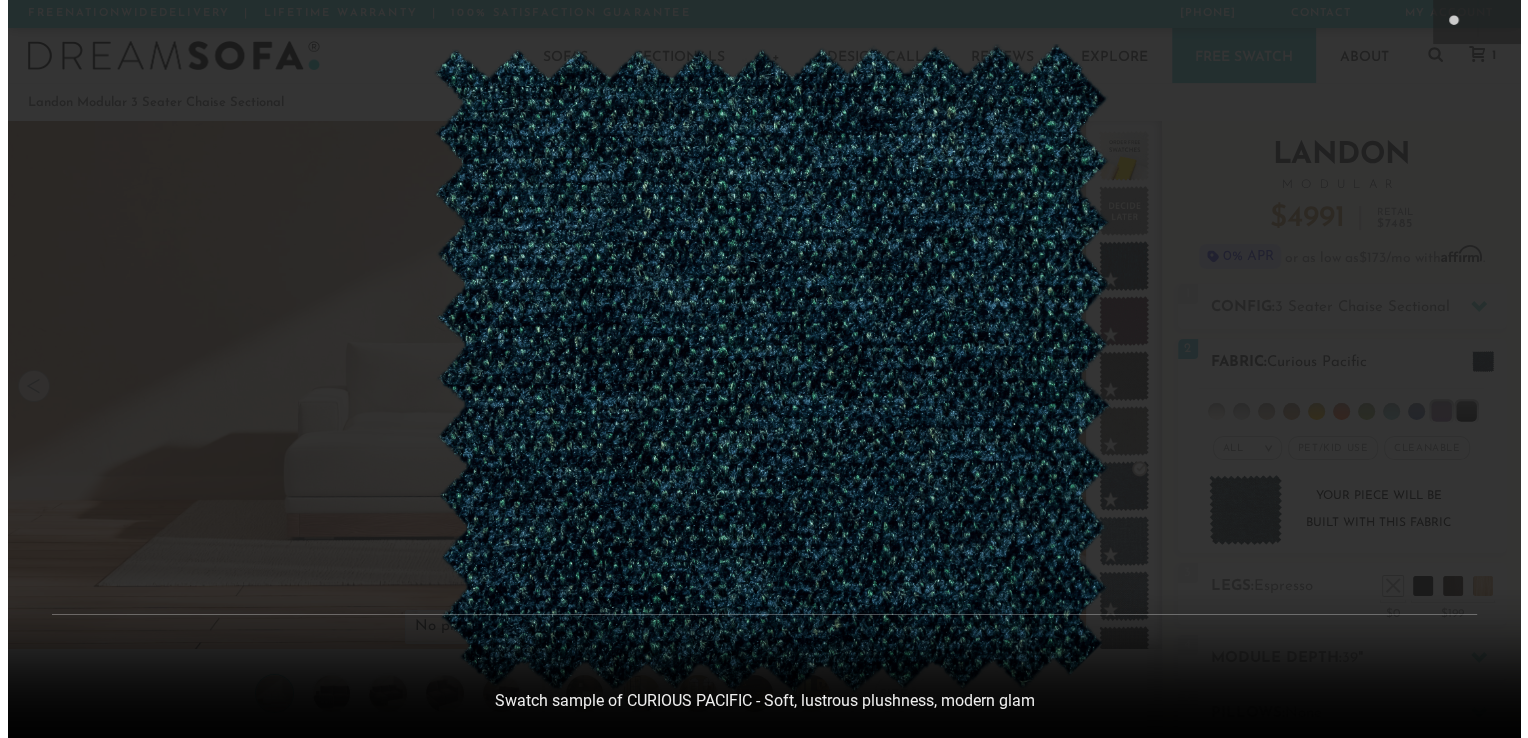 scroll, scrollTop: 16, scrollLeft: 16, axis: both 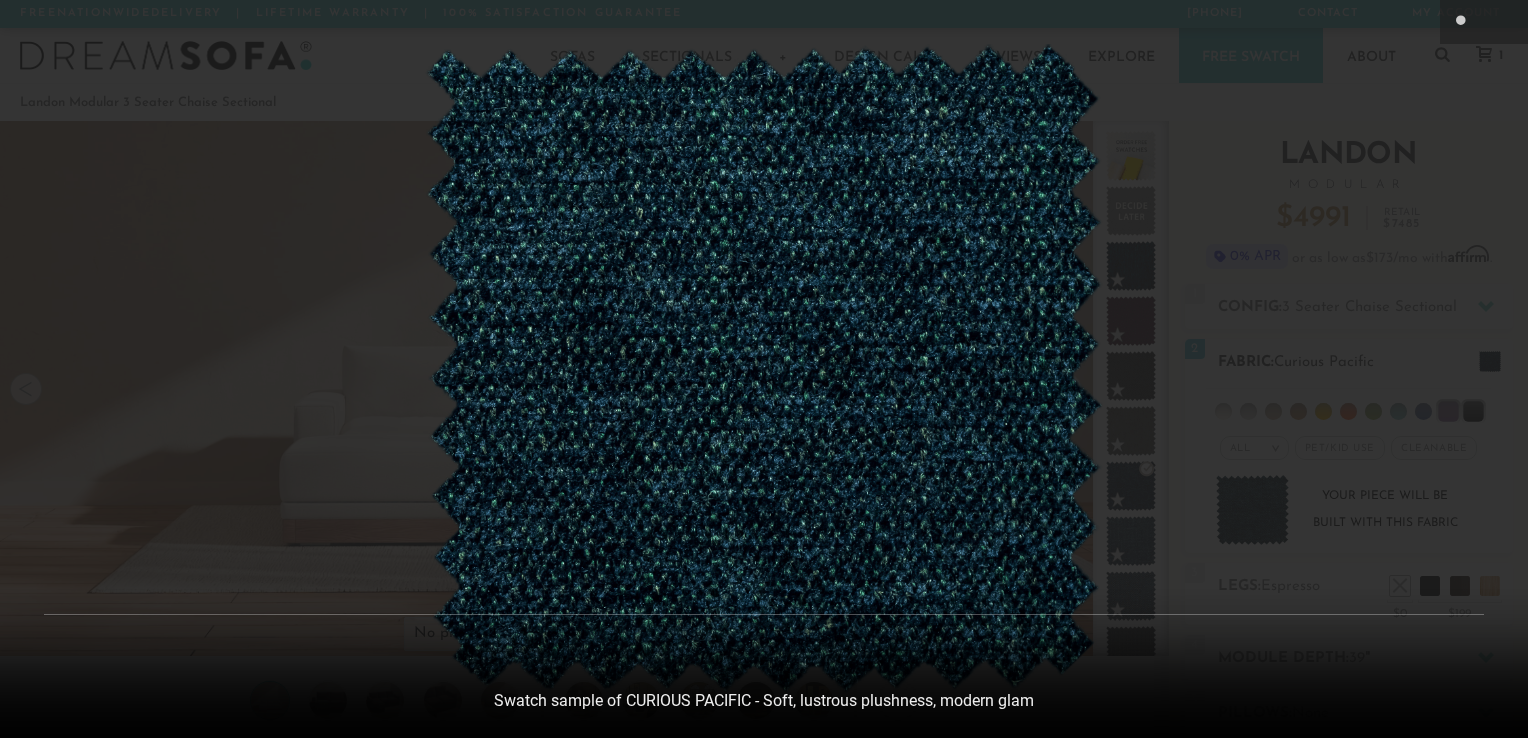click at bounding box center (764, 369) 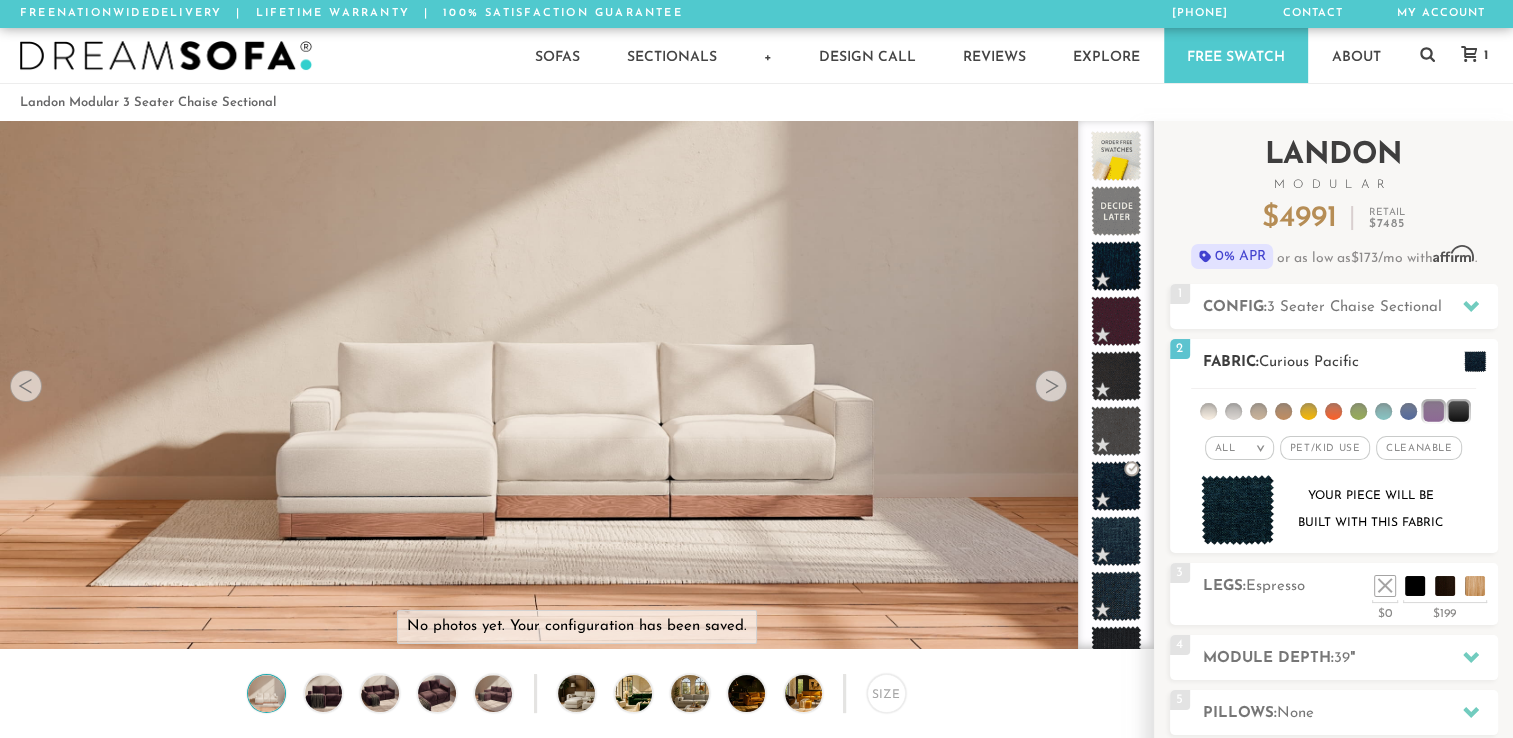 scroll, scrollTop: 22373, scrollLeft: 1497, axis: both 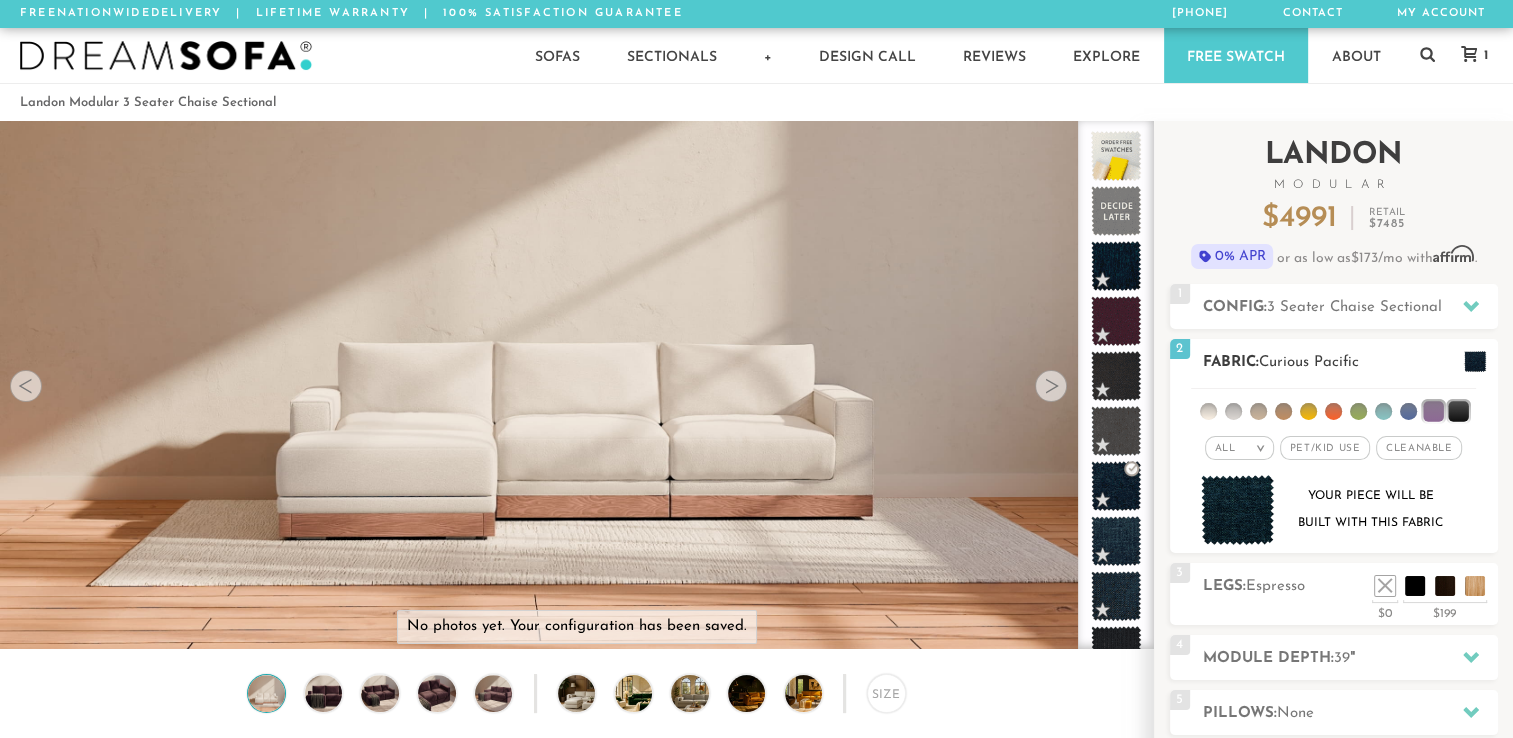 click at bounding box center (1475, 361) 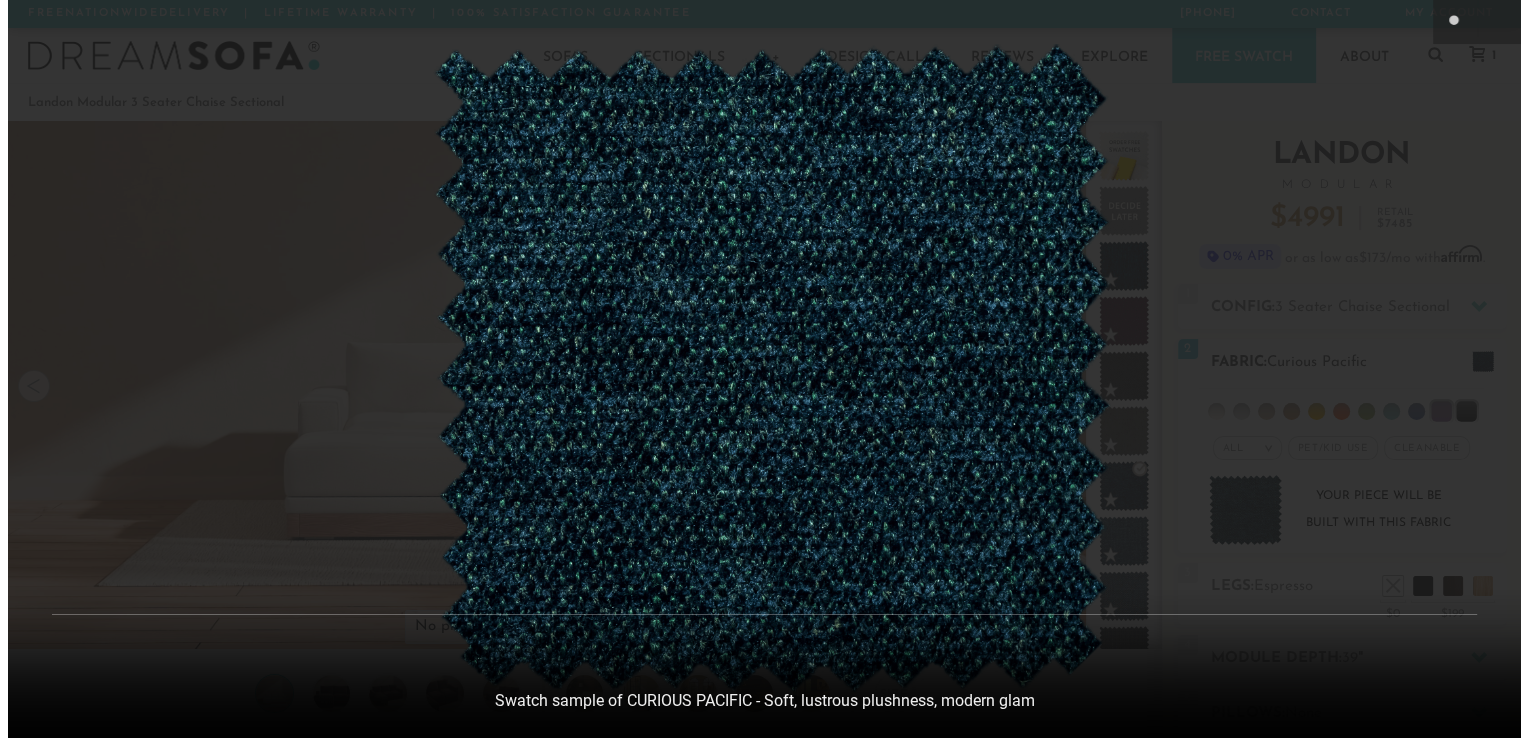 scroll, scrollTop: 16, scrollLeft: 16, axis: both 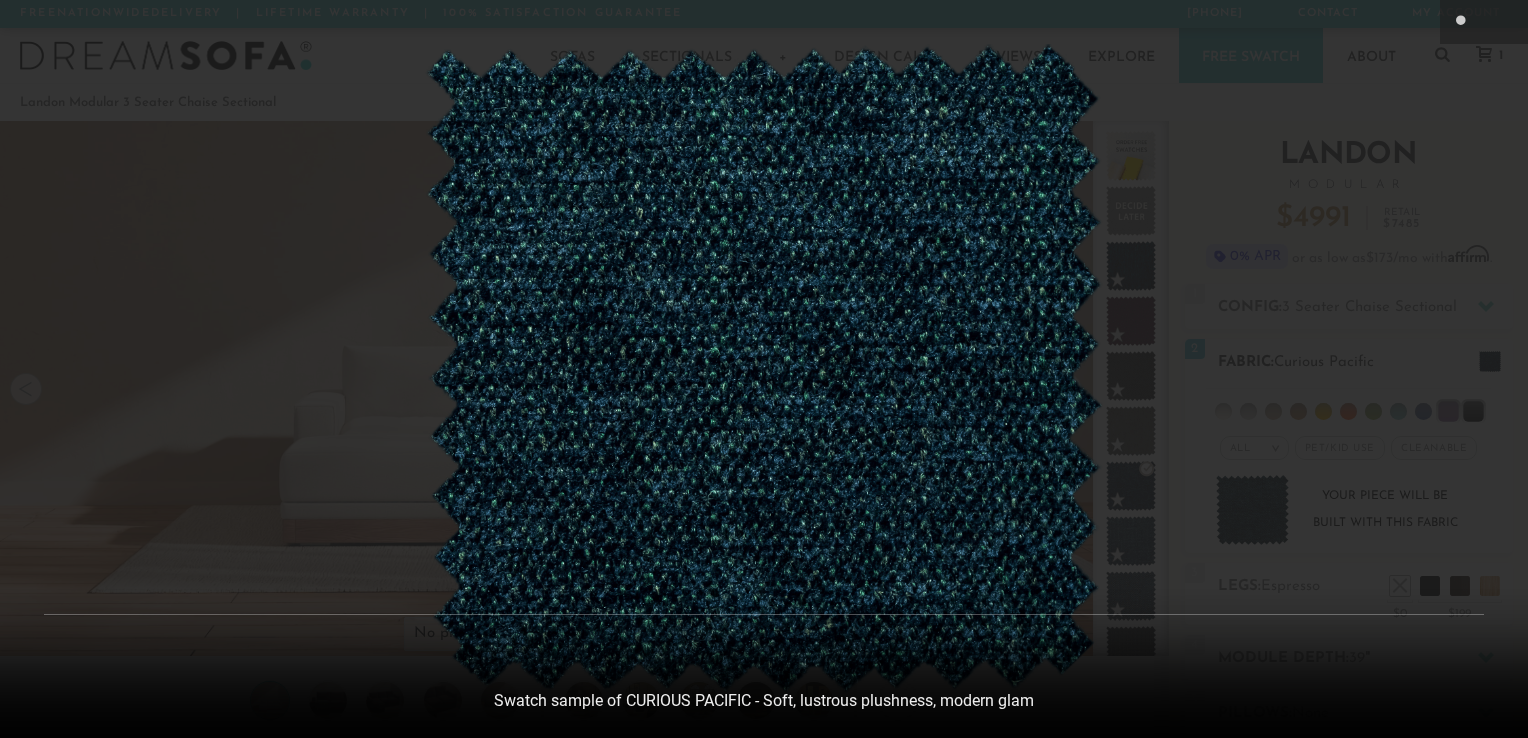 click at bounding box center (764, 369) 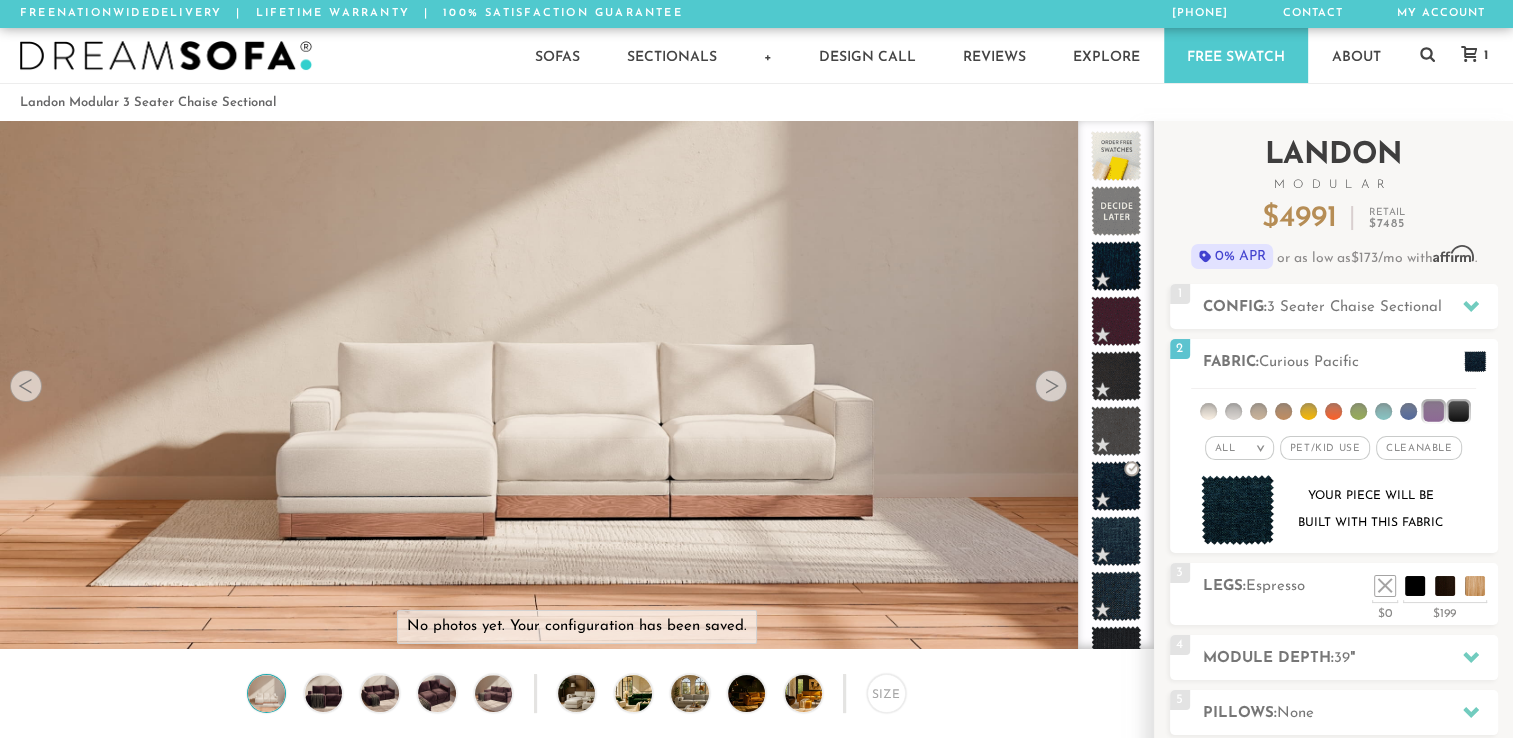 scroll, scrollTop: 22373, scrollLeft: 1497, axis: both 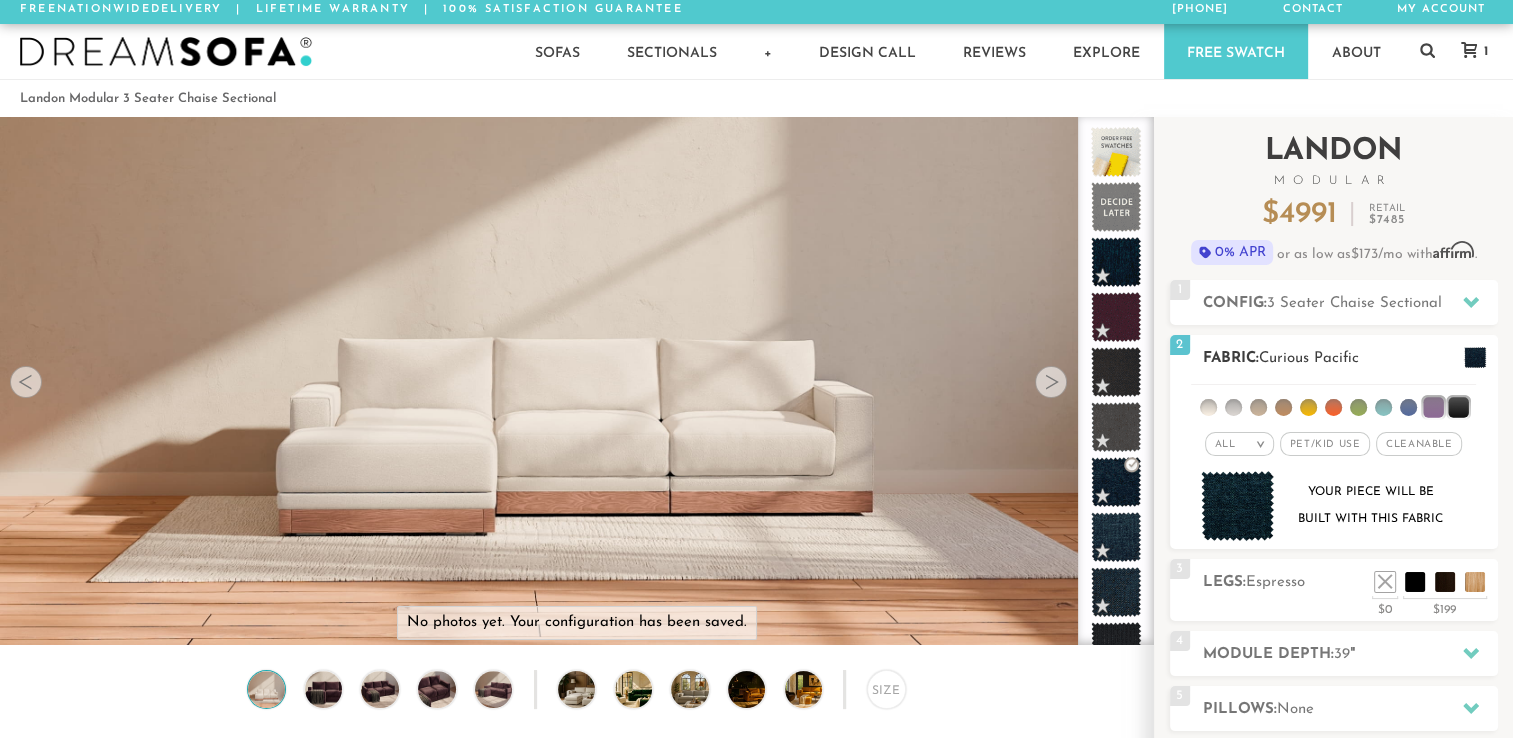 click at bounding box center [1433, 407] 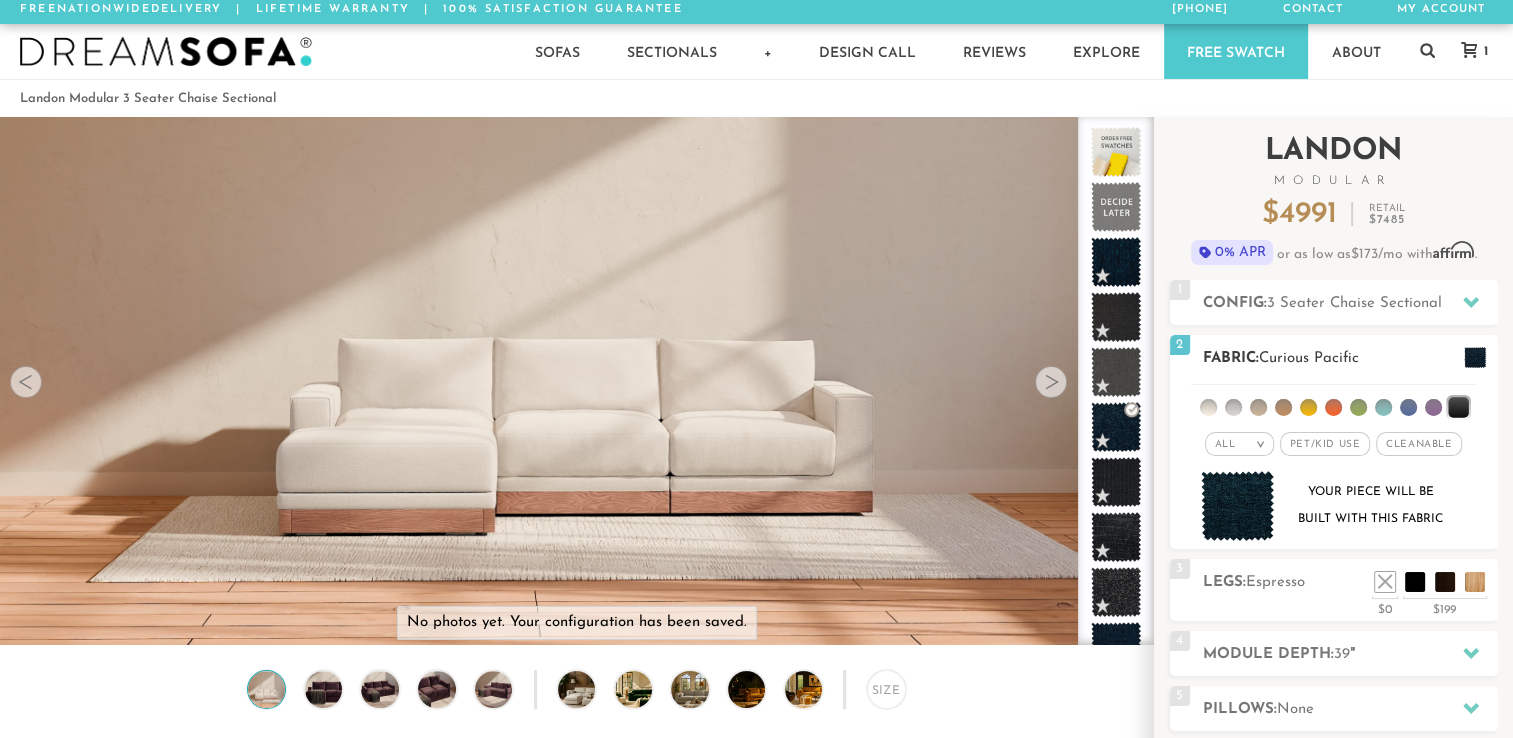 click at bounding box center [1433, 407] 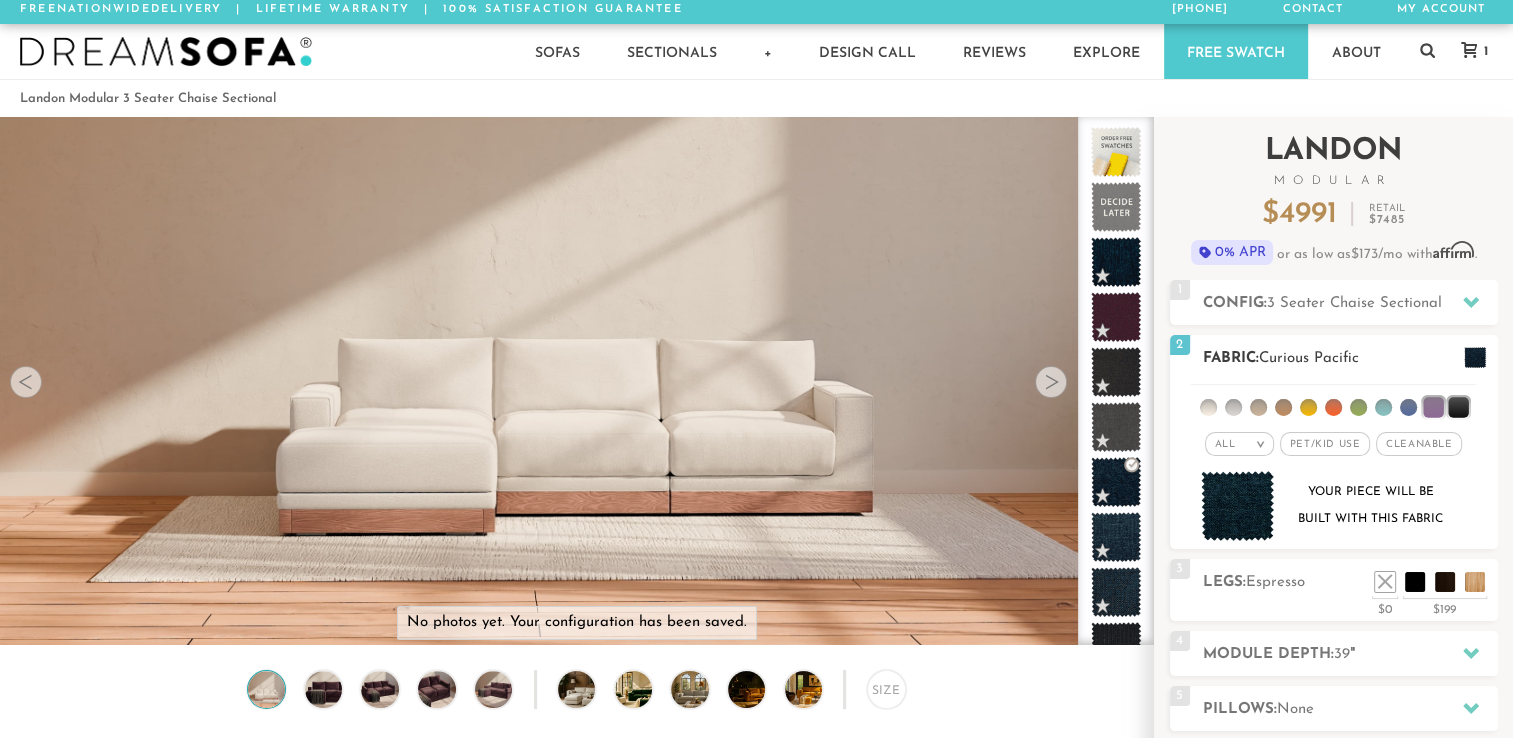 click at bounding box center [1408, 407] 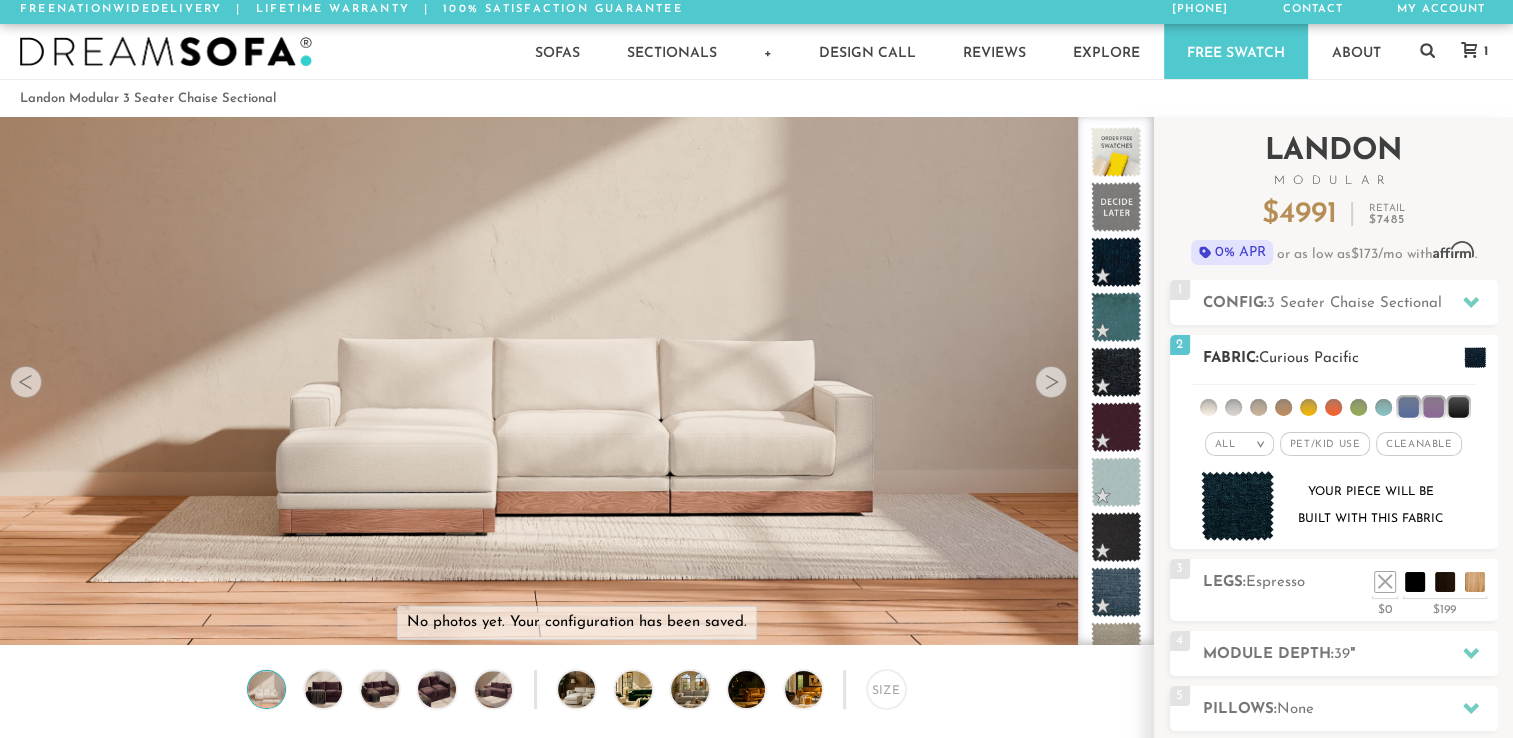 click at bounding box center (1433, 407) 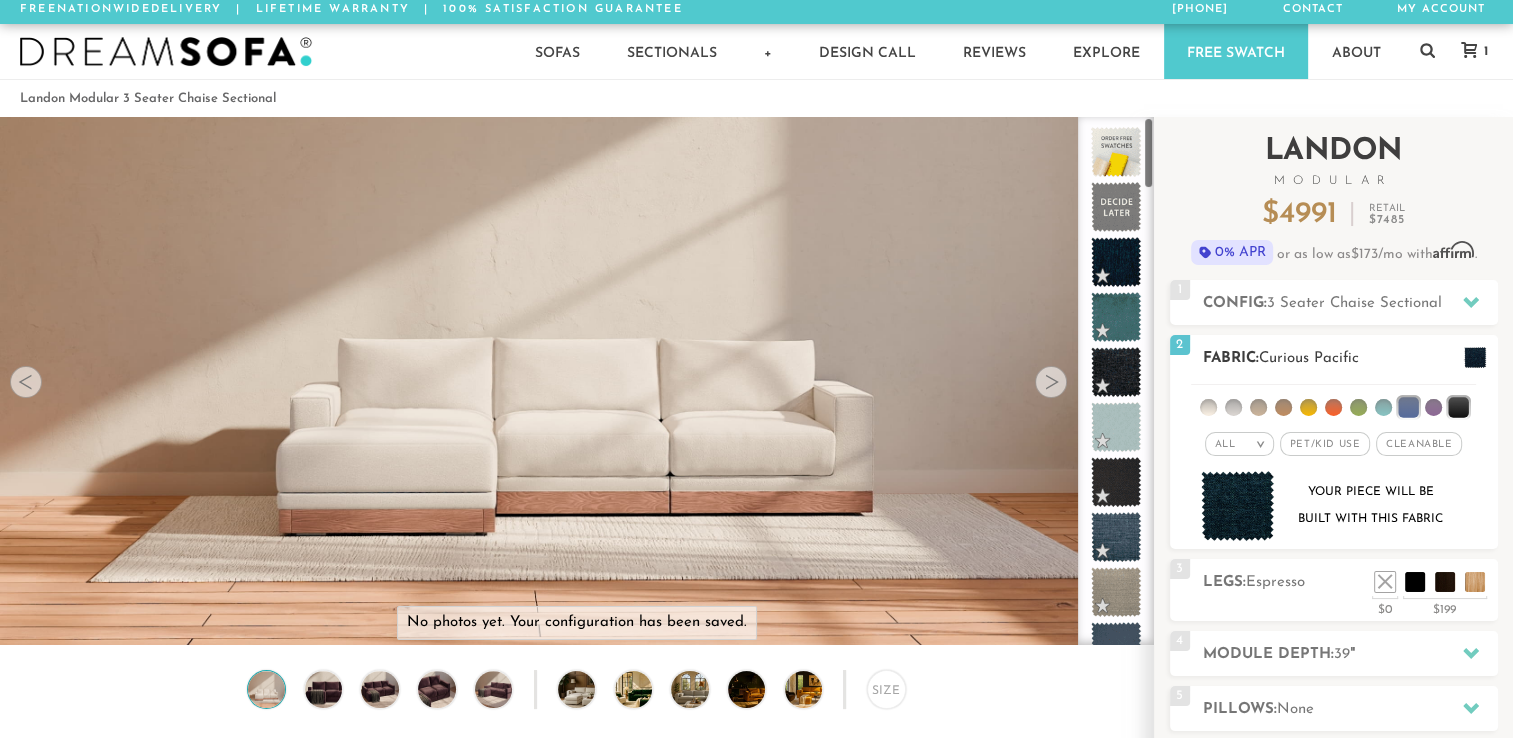 click at bounding box center (1433, 407) 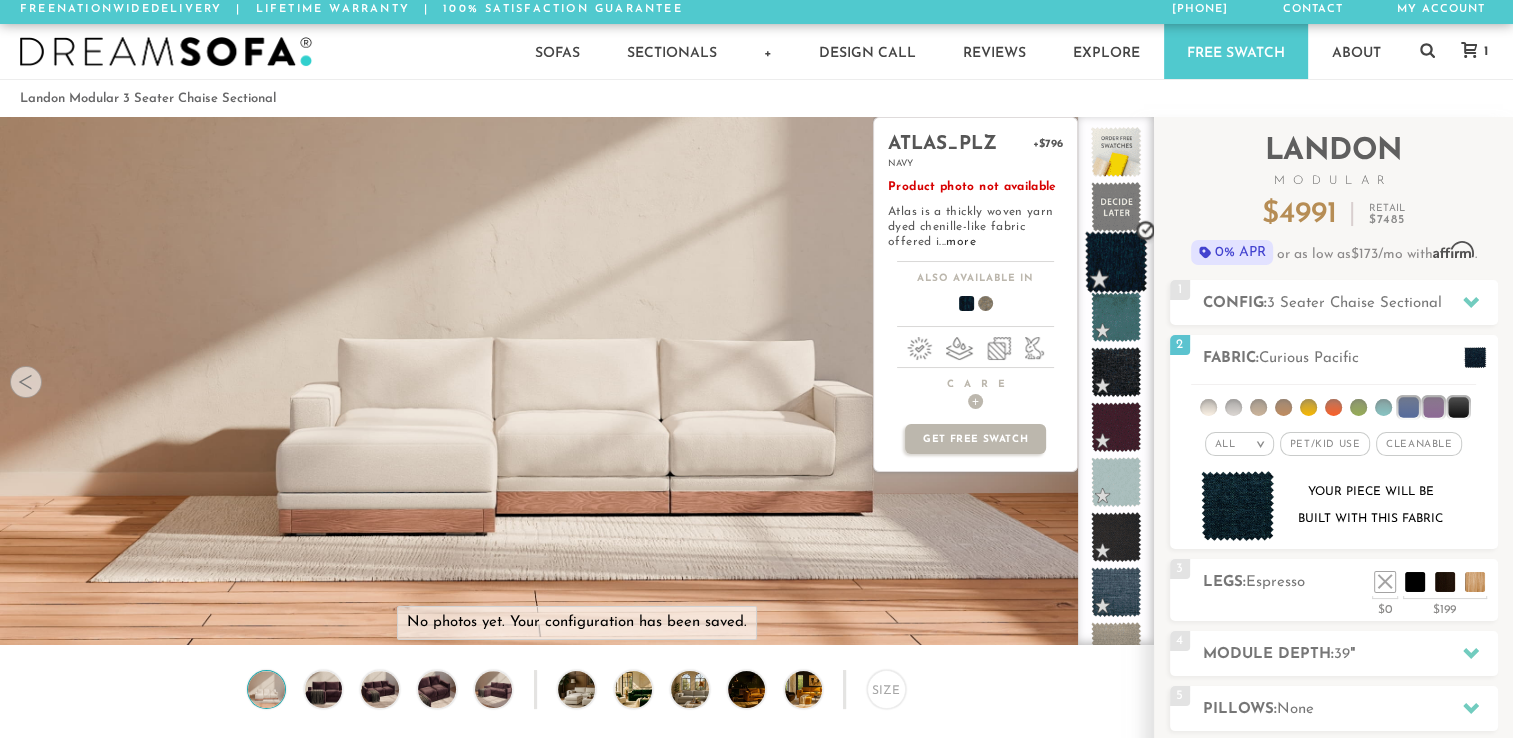 click at bounding box center (1116, 262) 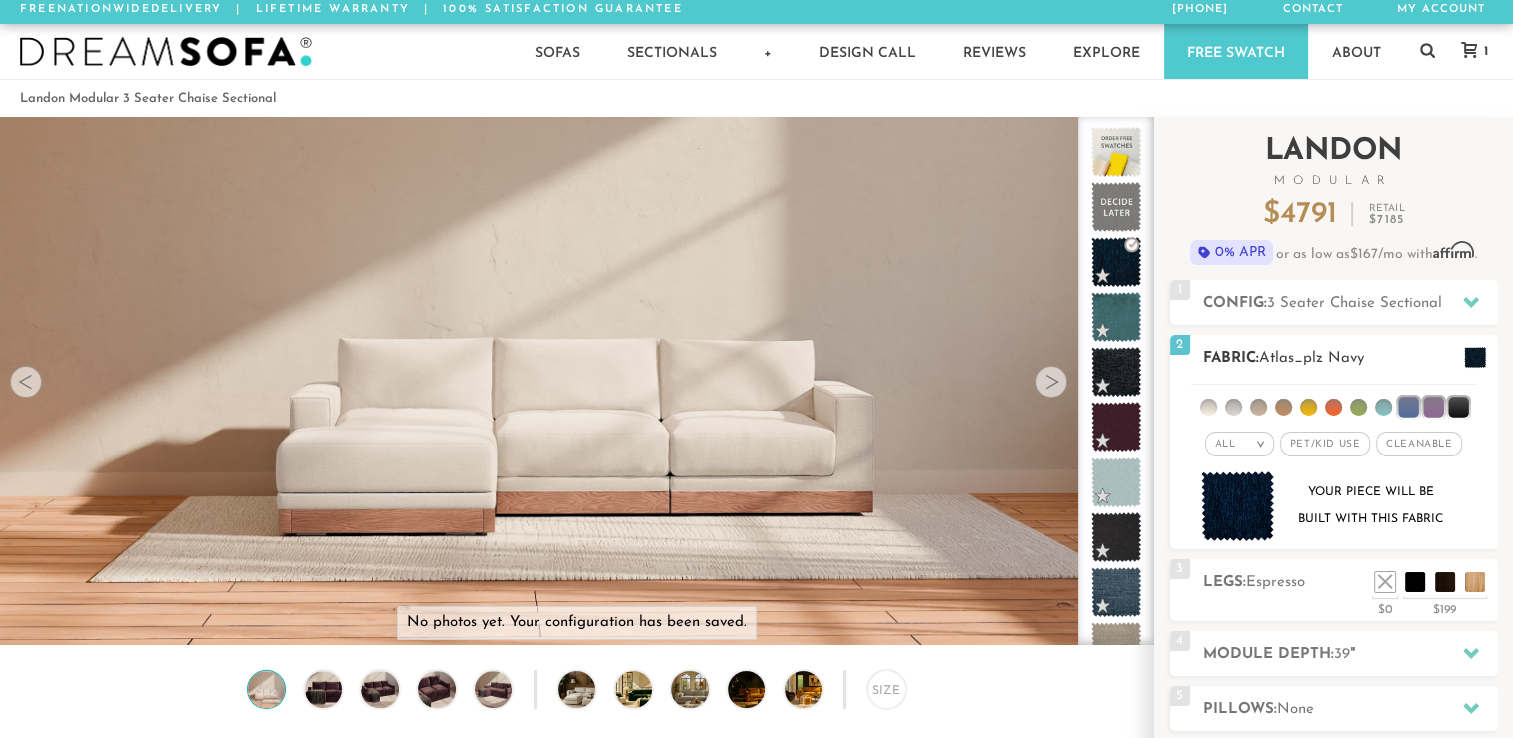 click at bounding box center (1475, 357) 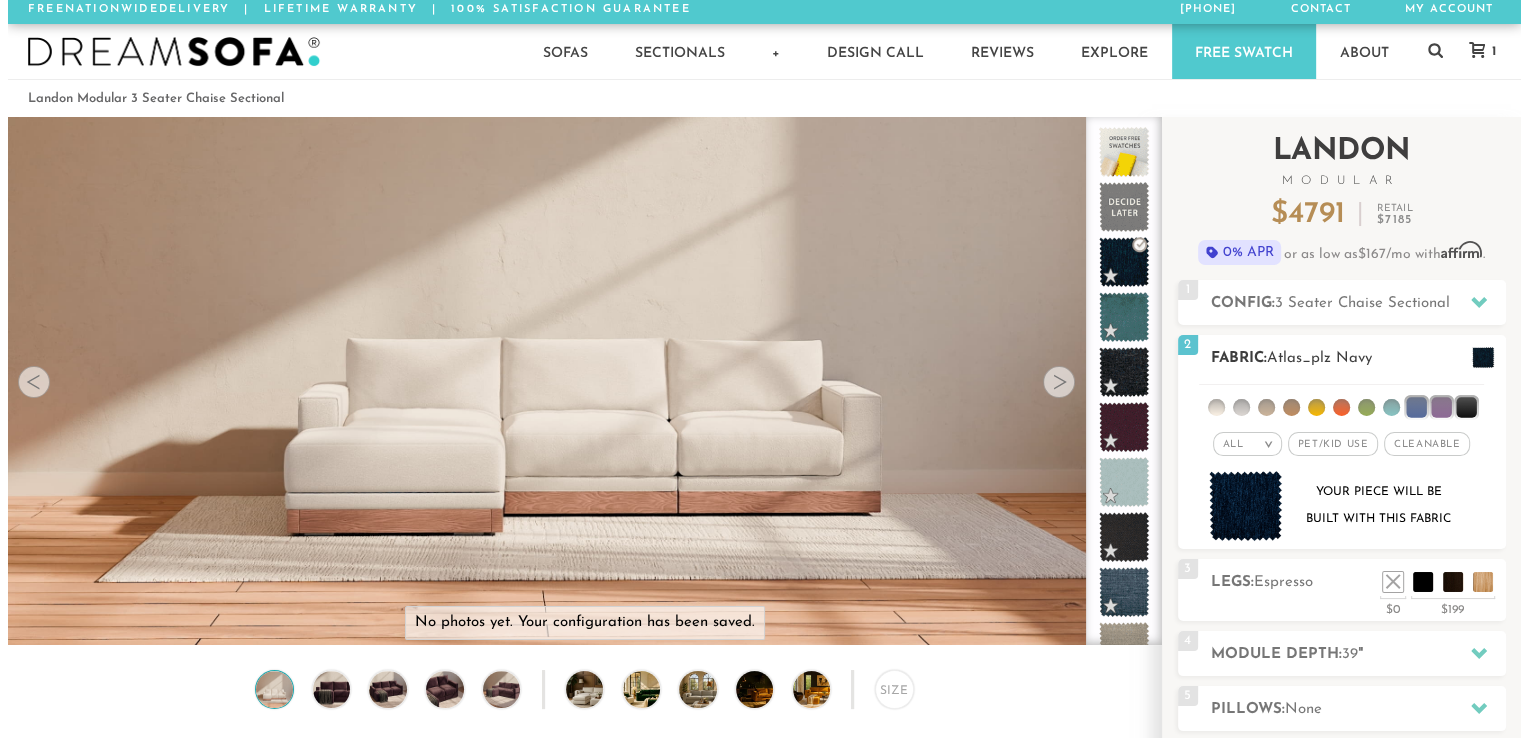 scroll, scrollTop: 16, scrollLeft: 16, axis: both 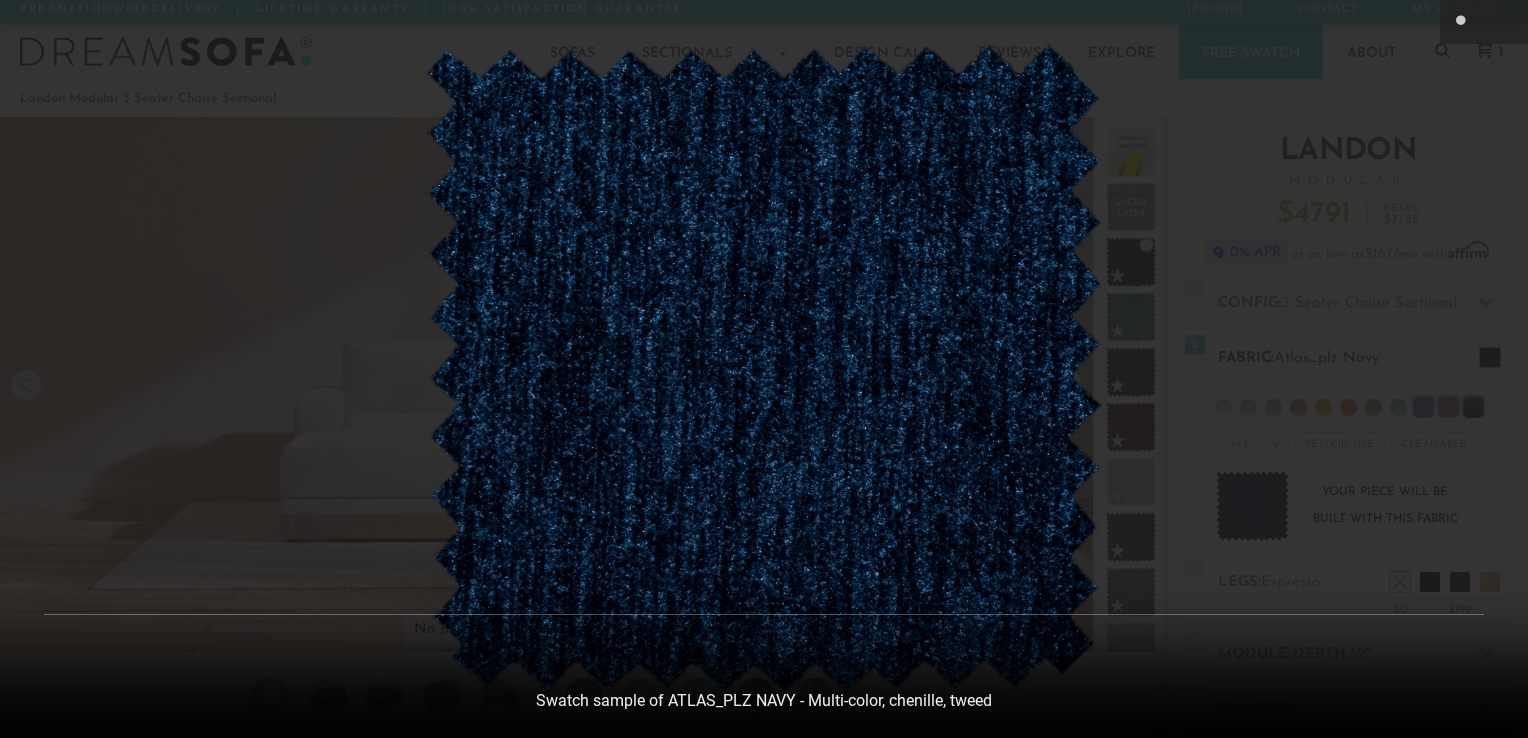 click at bounding box center [764, 369] 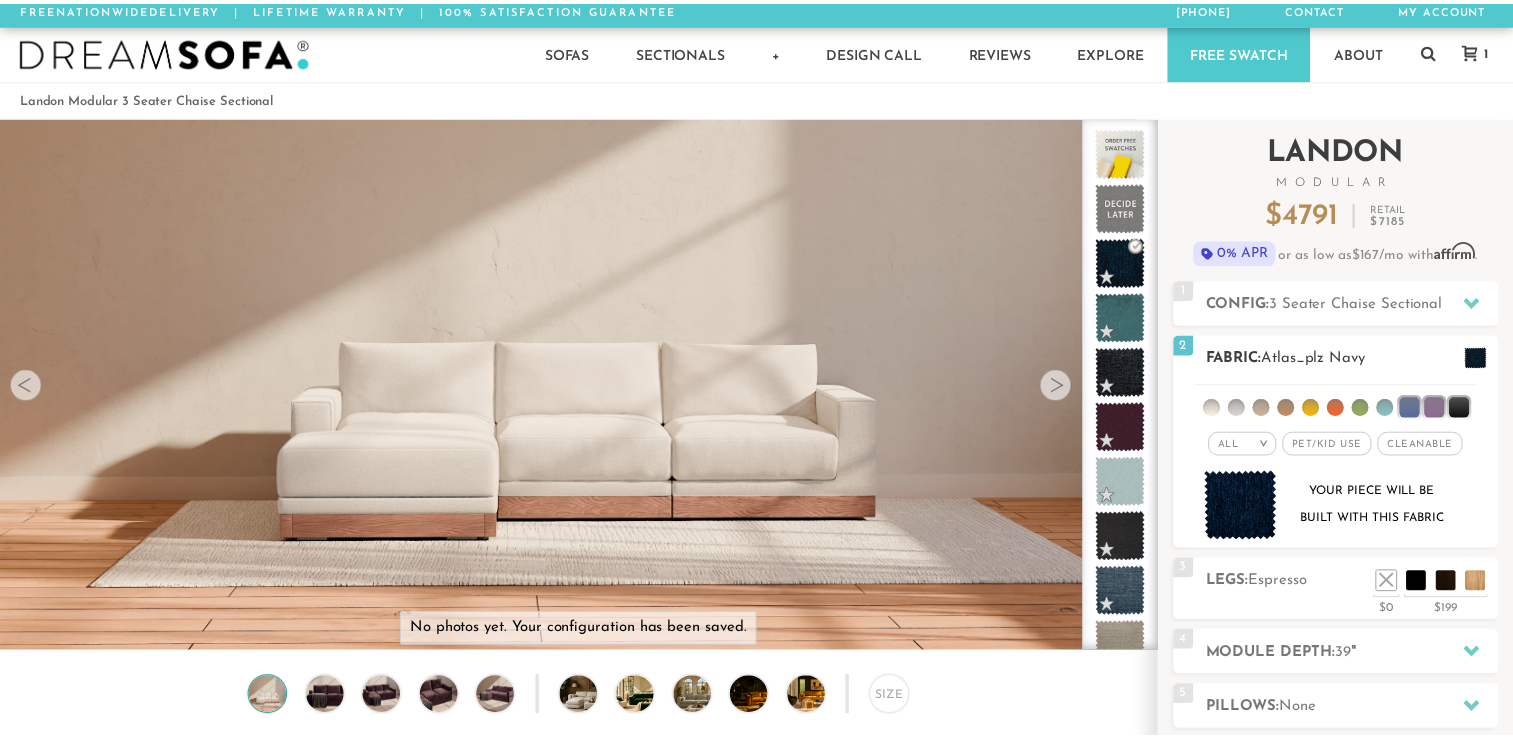 scroll, scrollTop: 22373, scrollLeft: 1497, axis: both 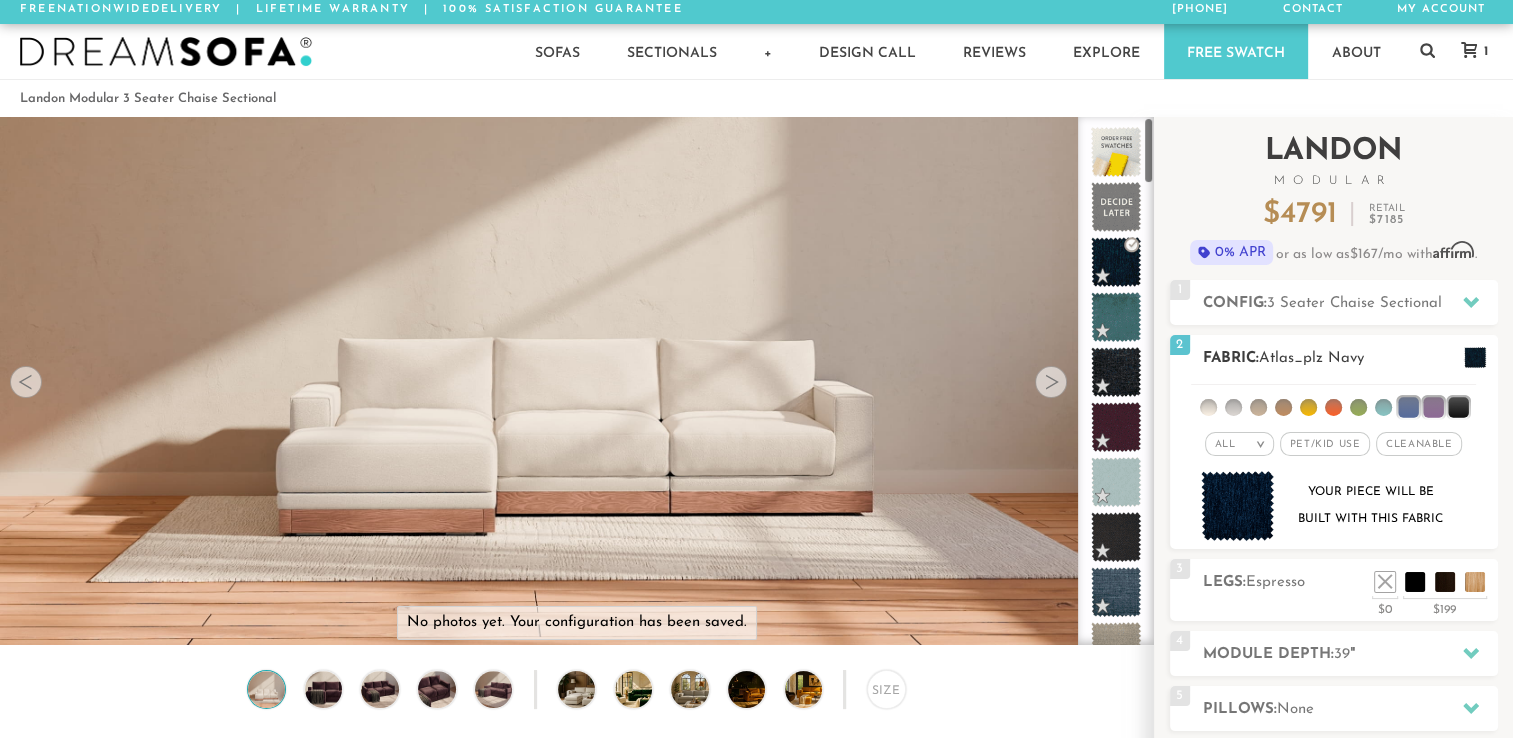 click at bounding box center (1433, 407) 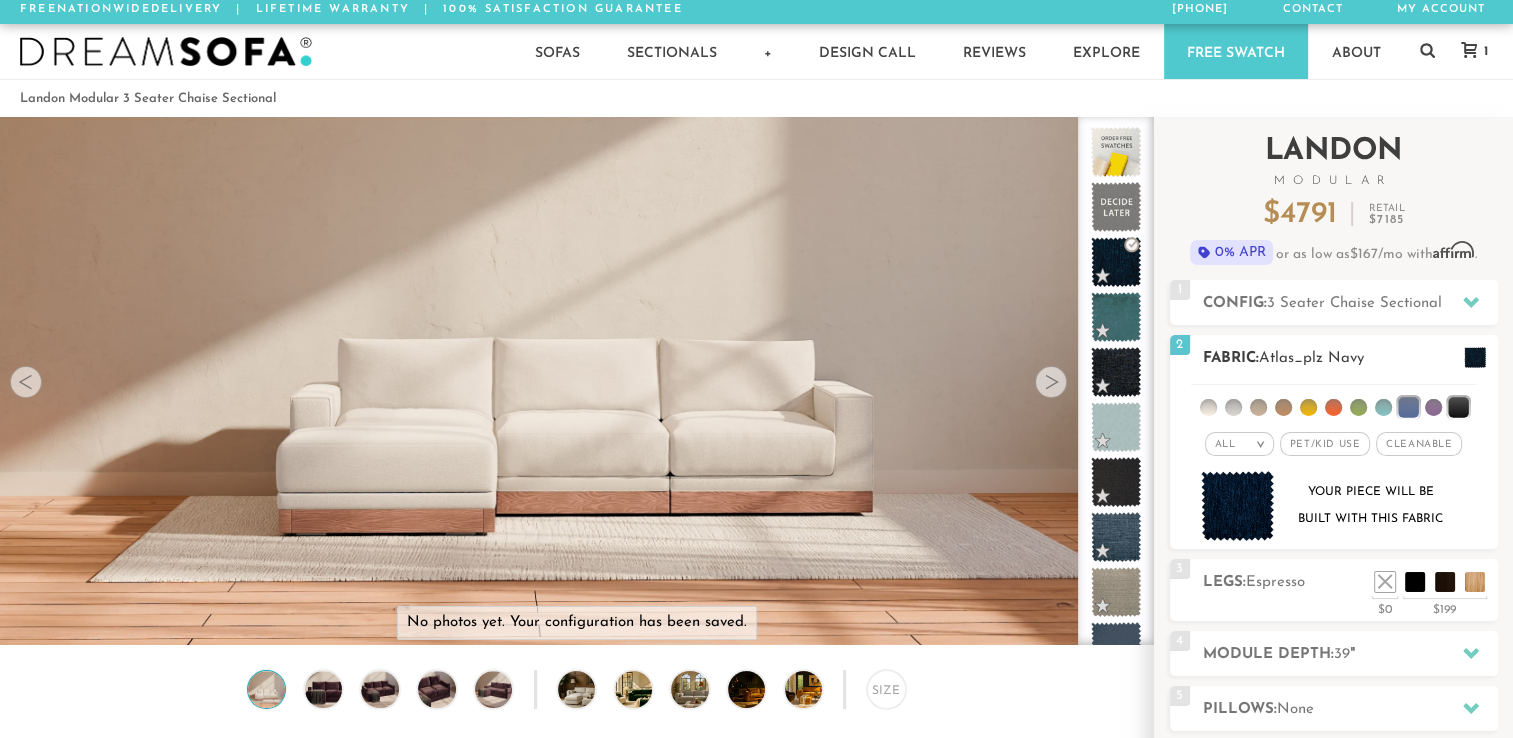 click at bounding box center (1433, 407) 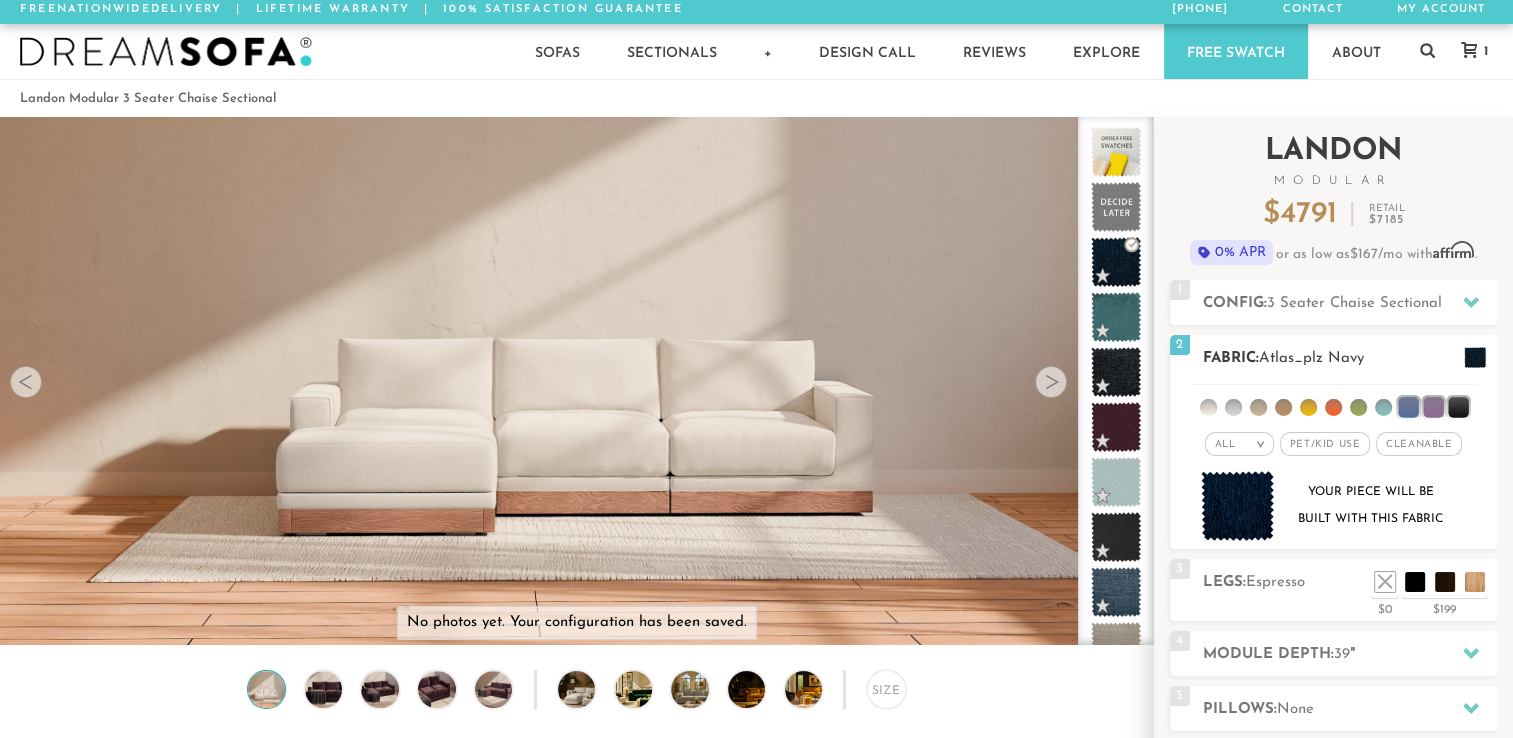 click at bounding box center [1433, 407] 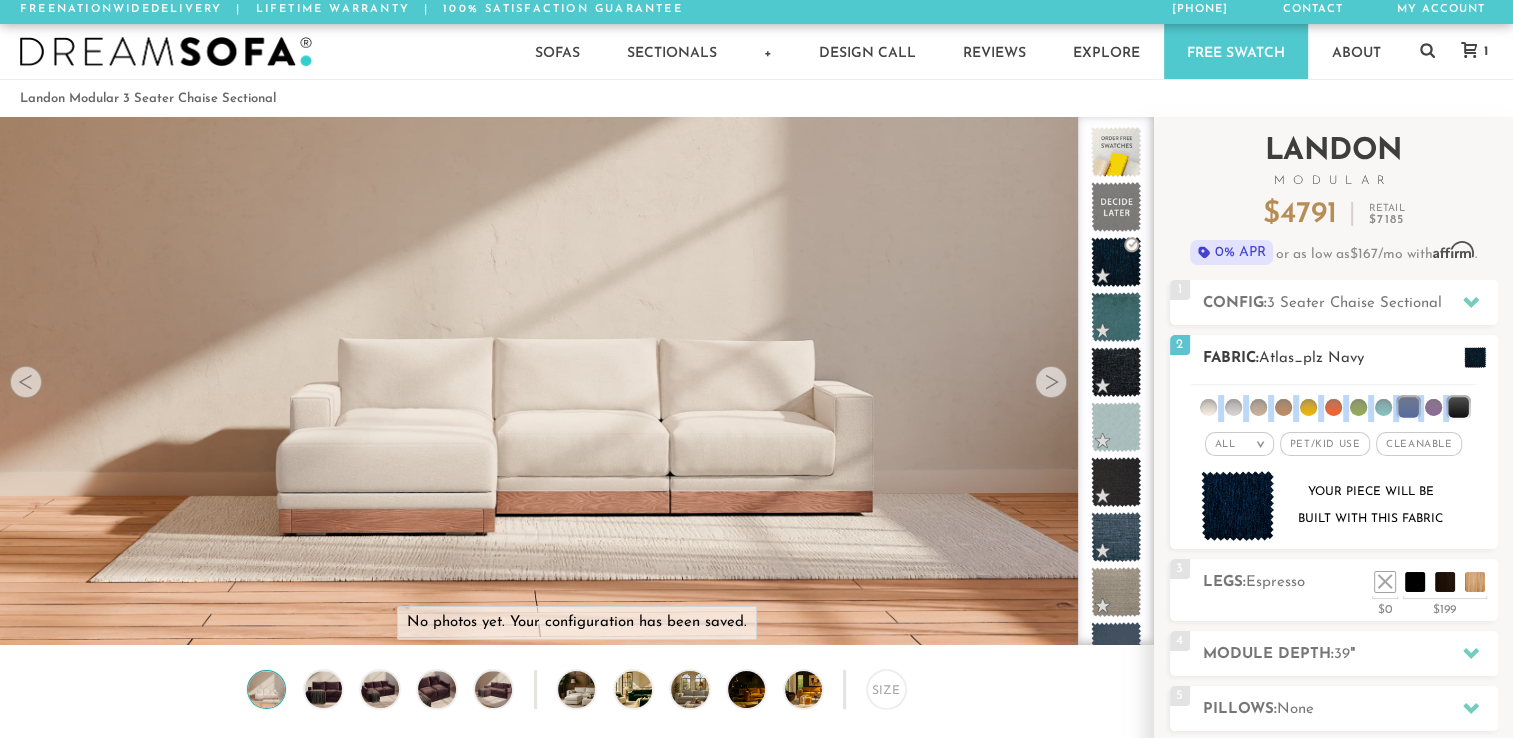 click at bounding box center [1433, 407] 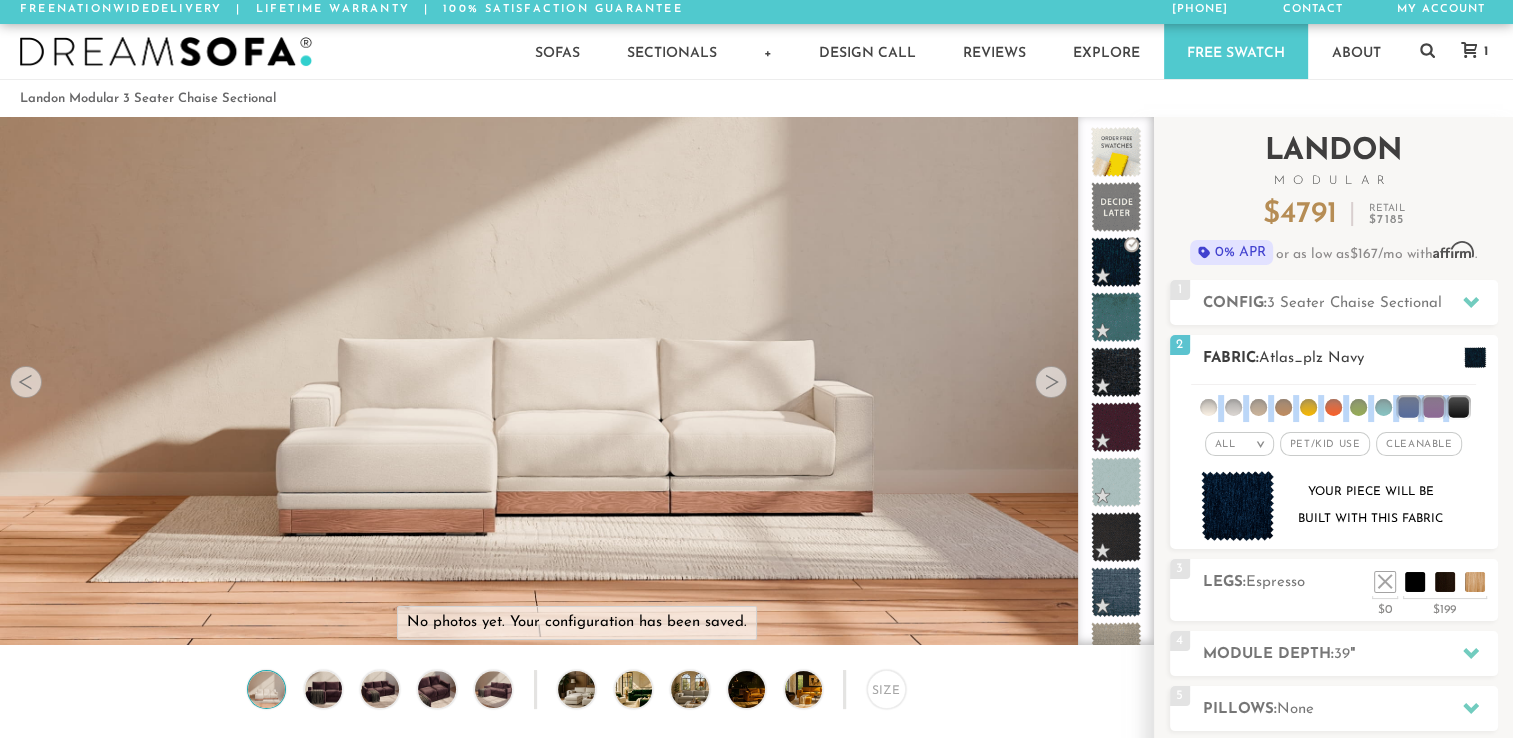click at bounding box center [1433, 407] 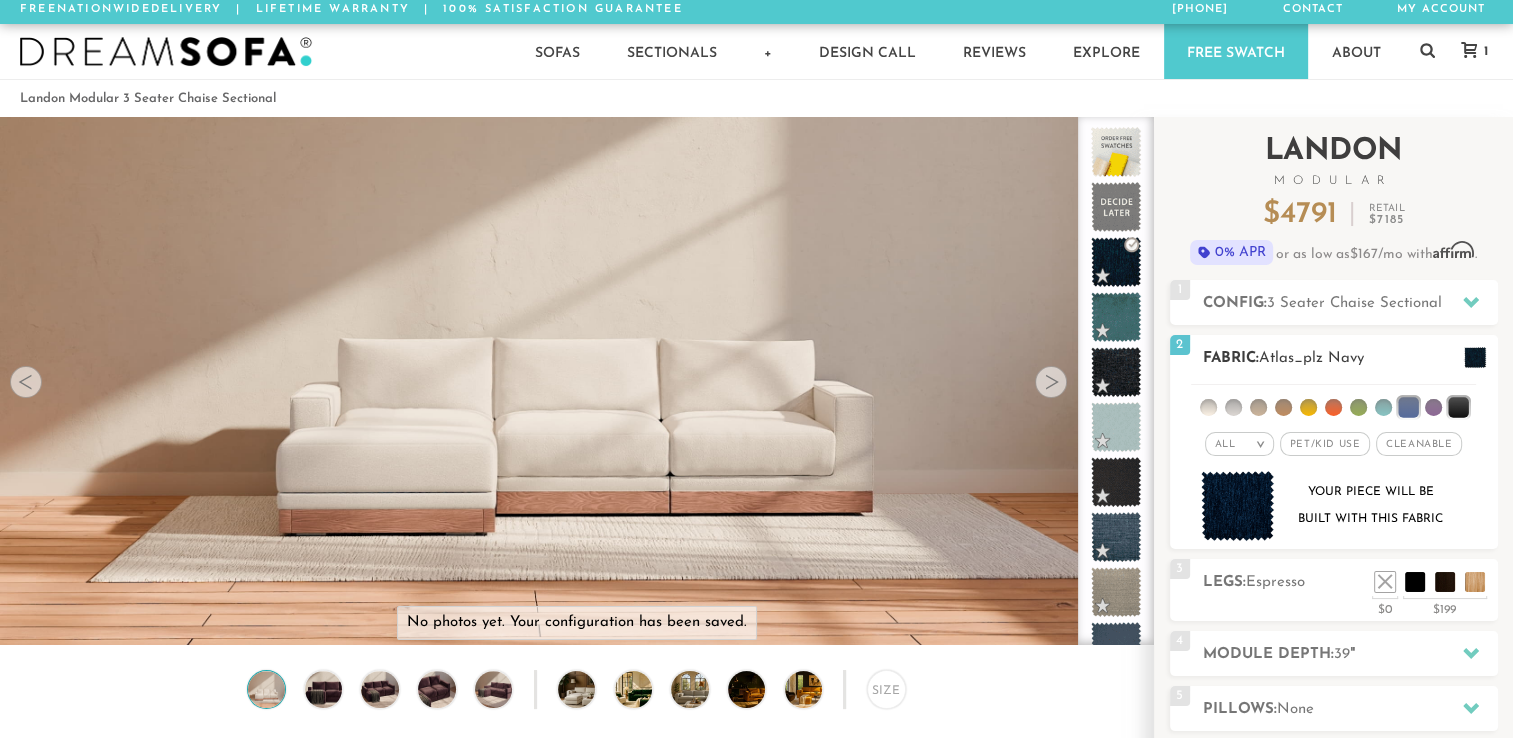 click at bounding box center [1433, 407] 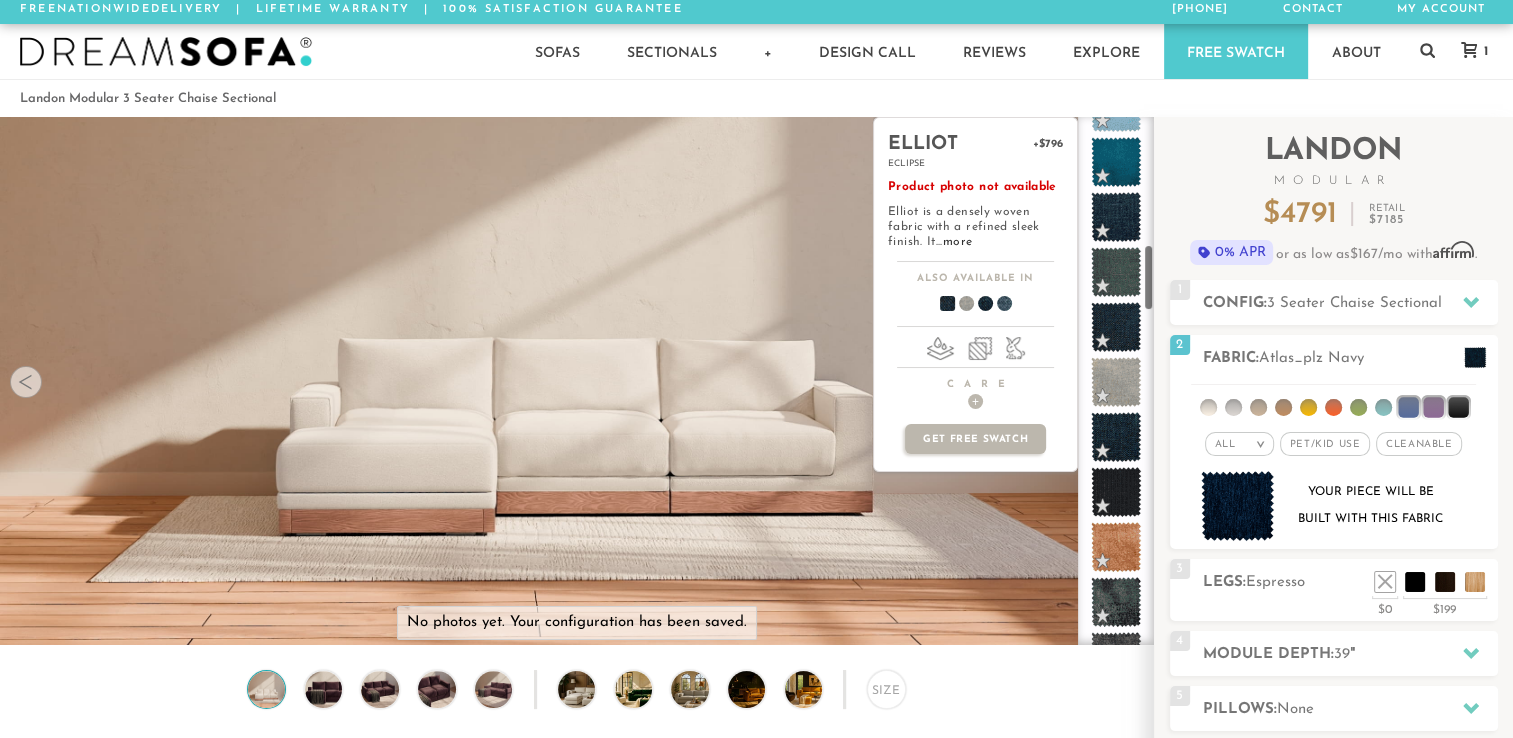 scroll, scrollTop: 1036, scrollLeft: 0, axis: vertical 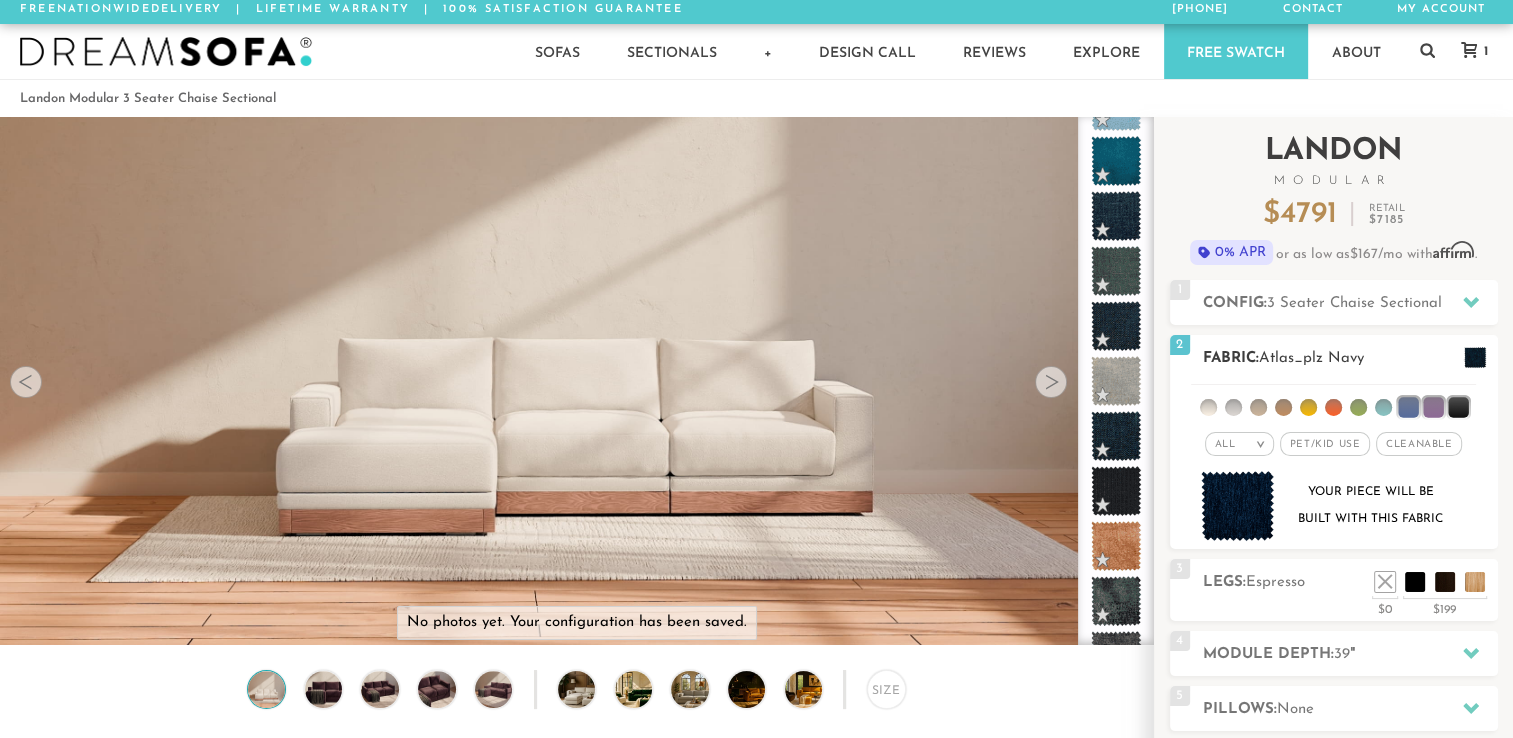 click at bounding box center (1408, 407) 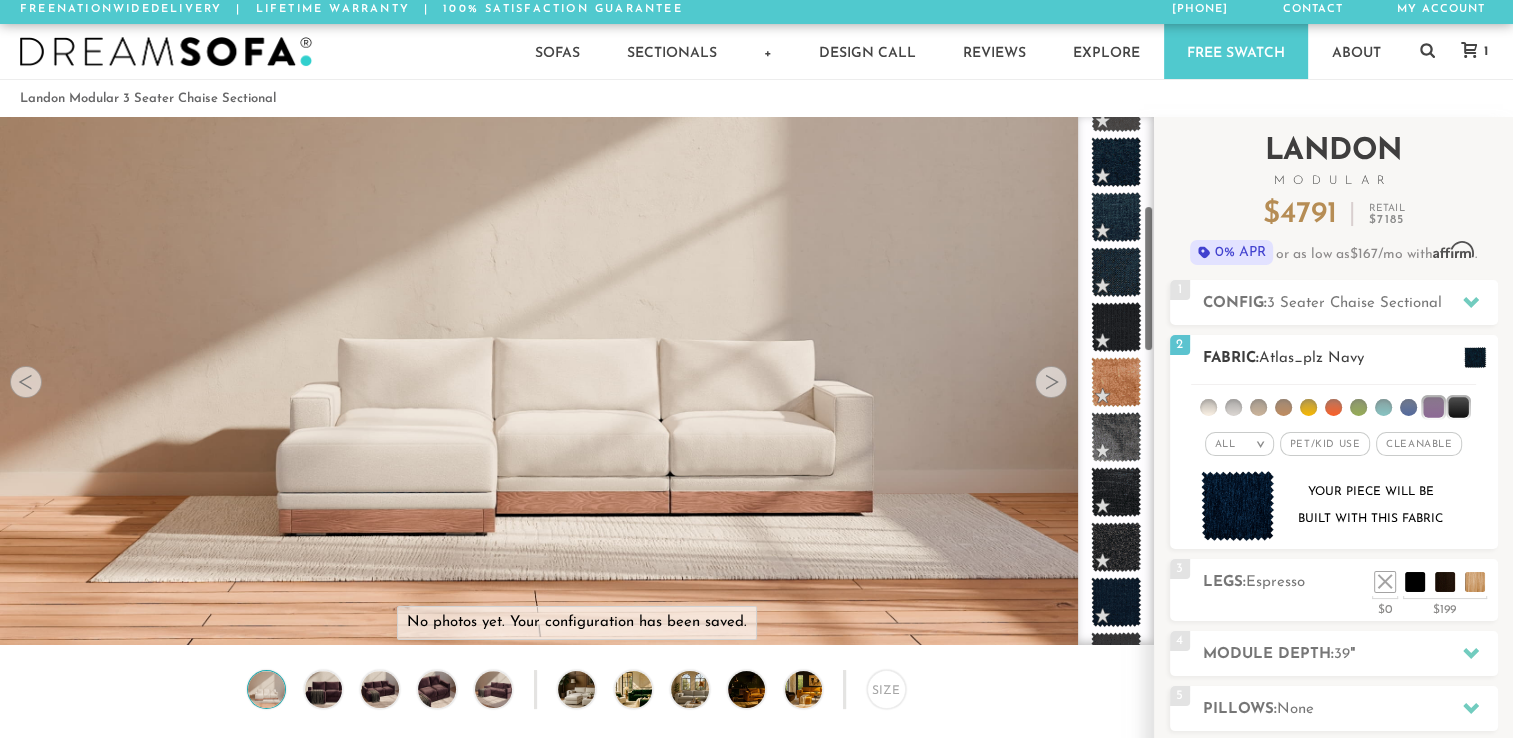 click at bounding box center [1458, 407] 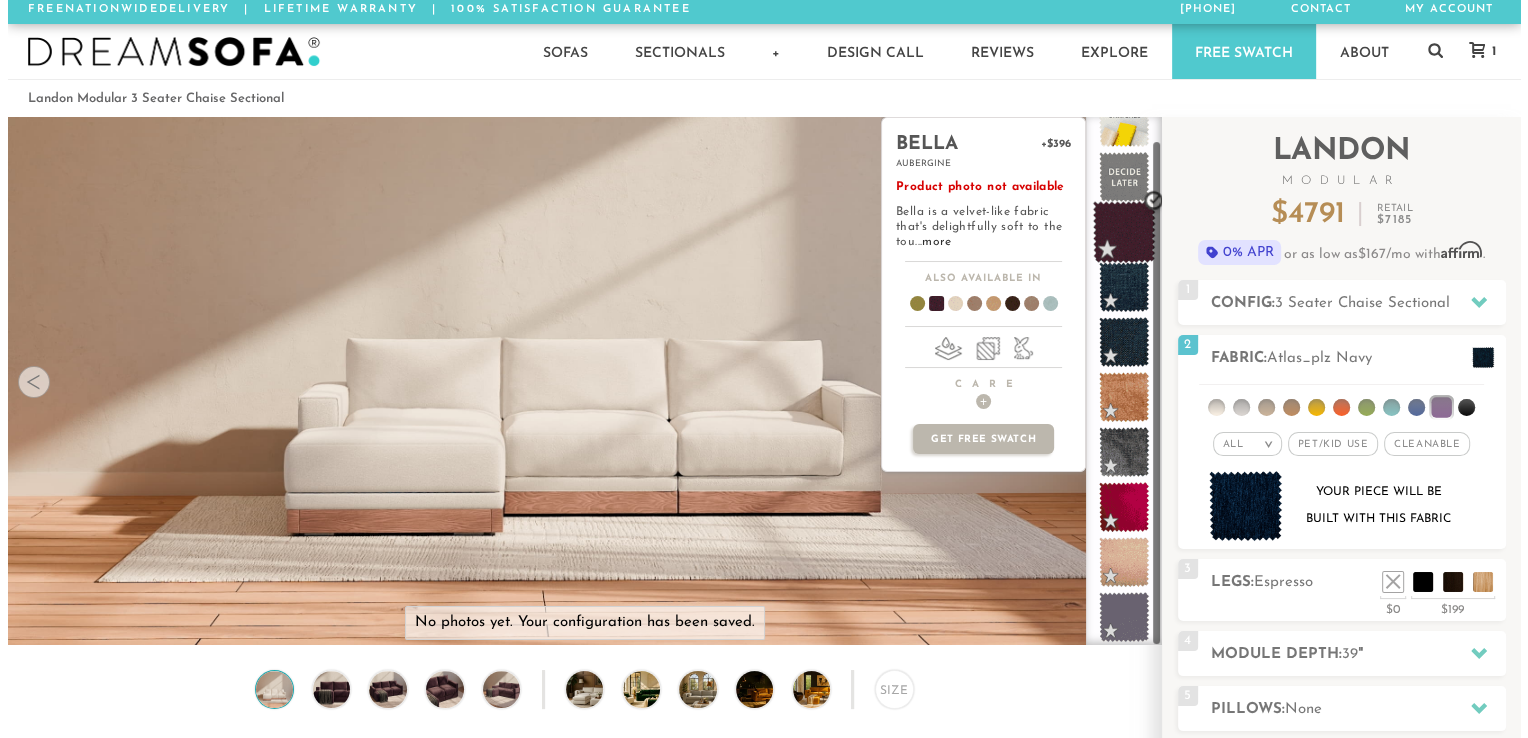 scroll, scrollTop: 0, scrollLeft: 0, axis: both 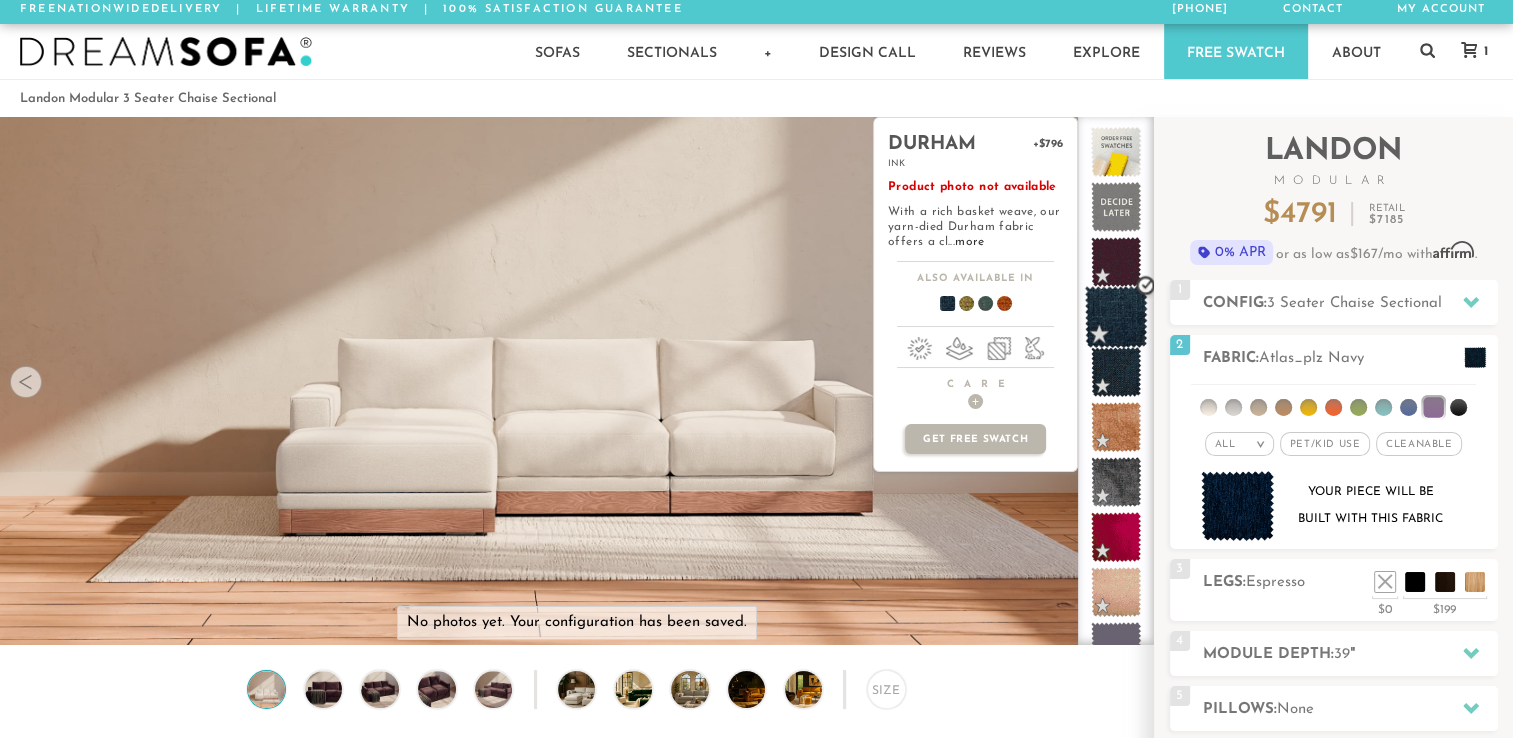 click at bounding box center [1116, 317] 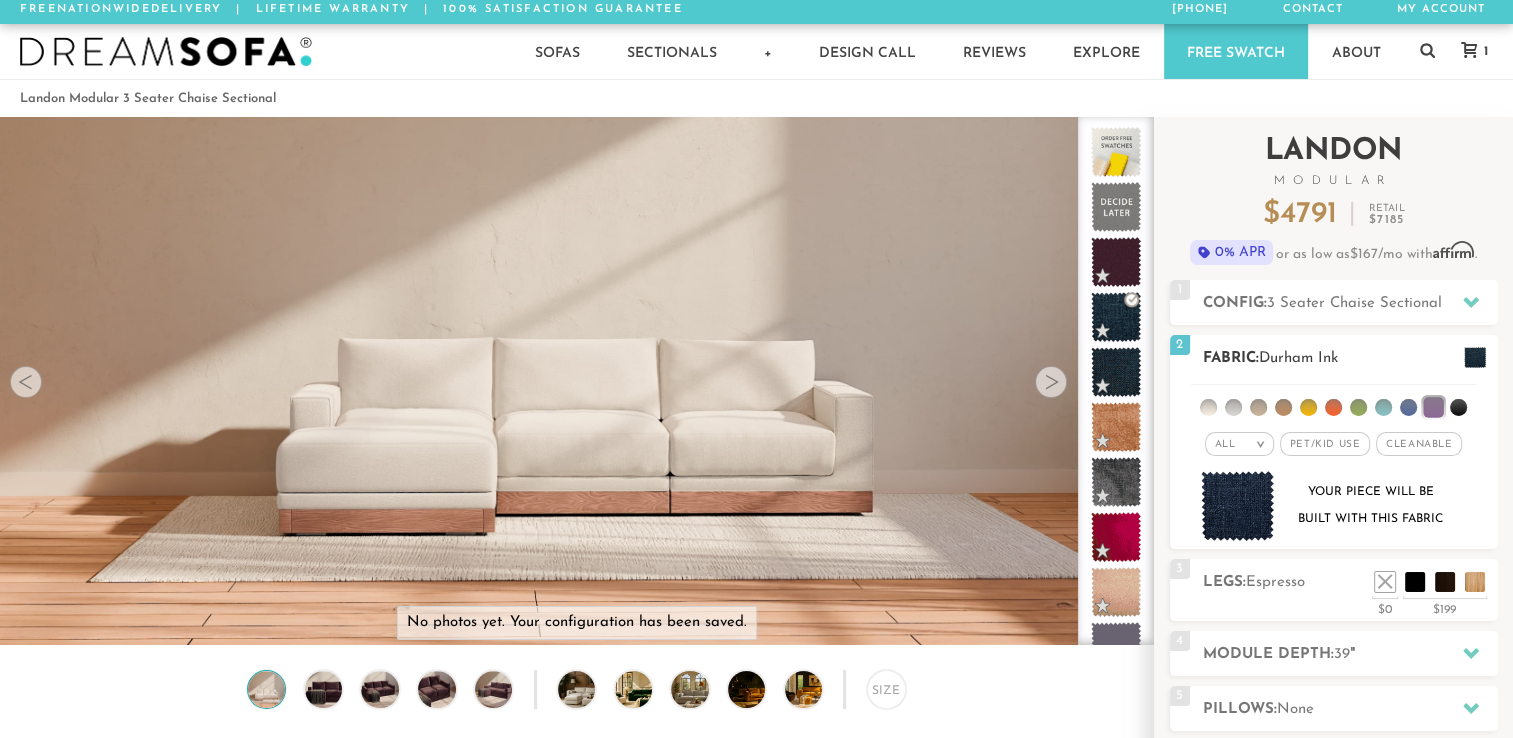 click at bounding box center (1475, 357) 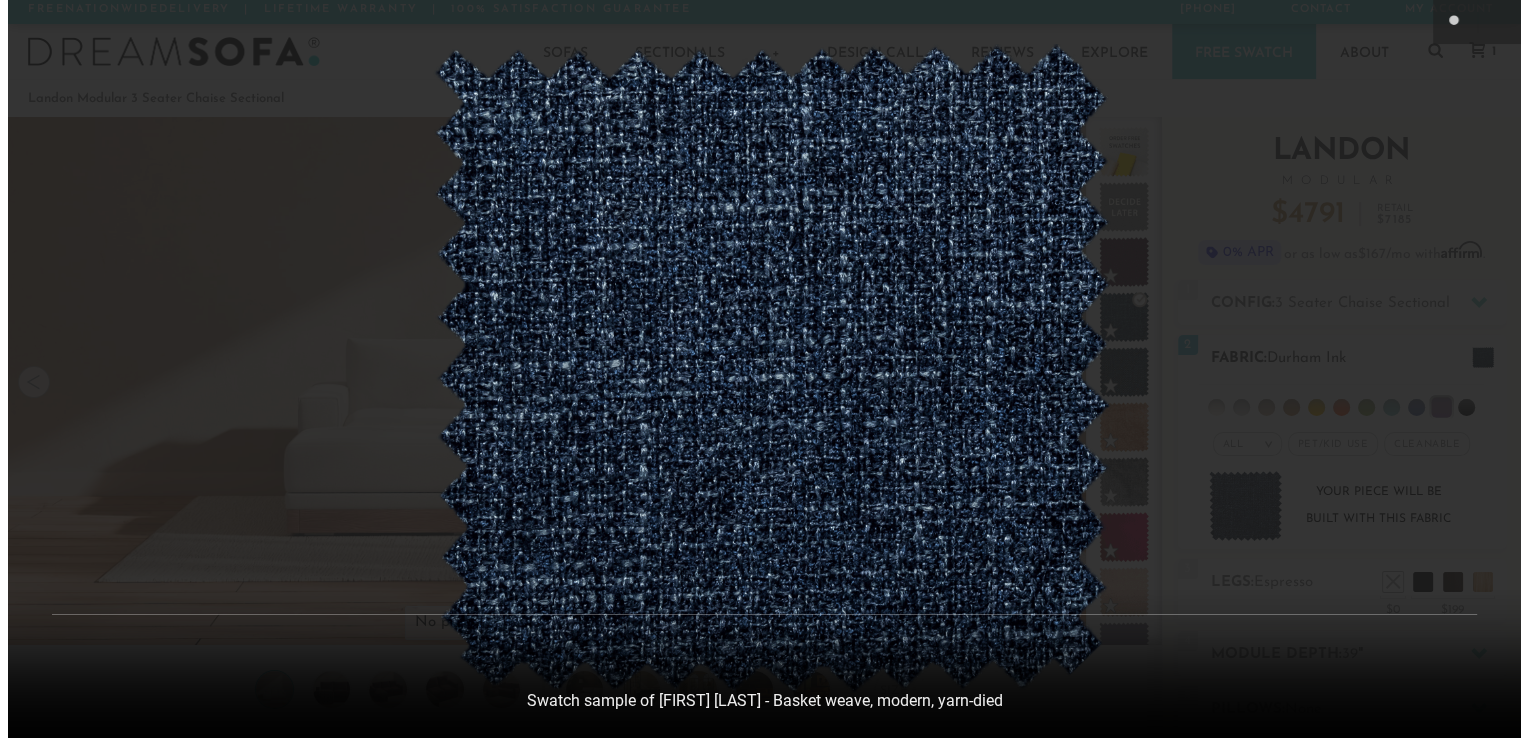 scroll, scrollTop: 16, scrollLeft: 16, axis: both 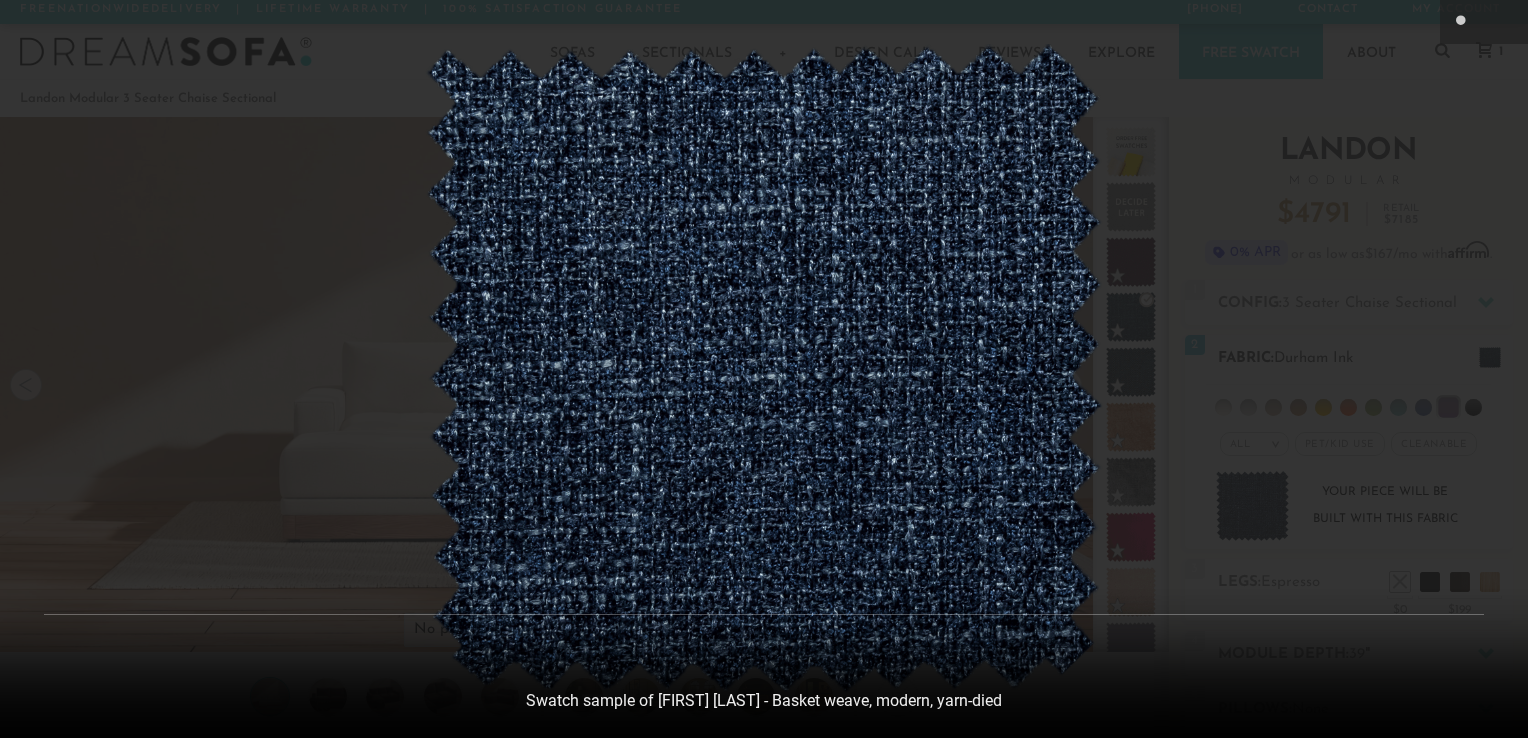 click at bounding box center [764, 369] 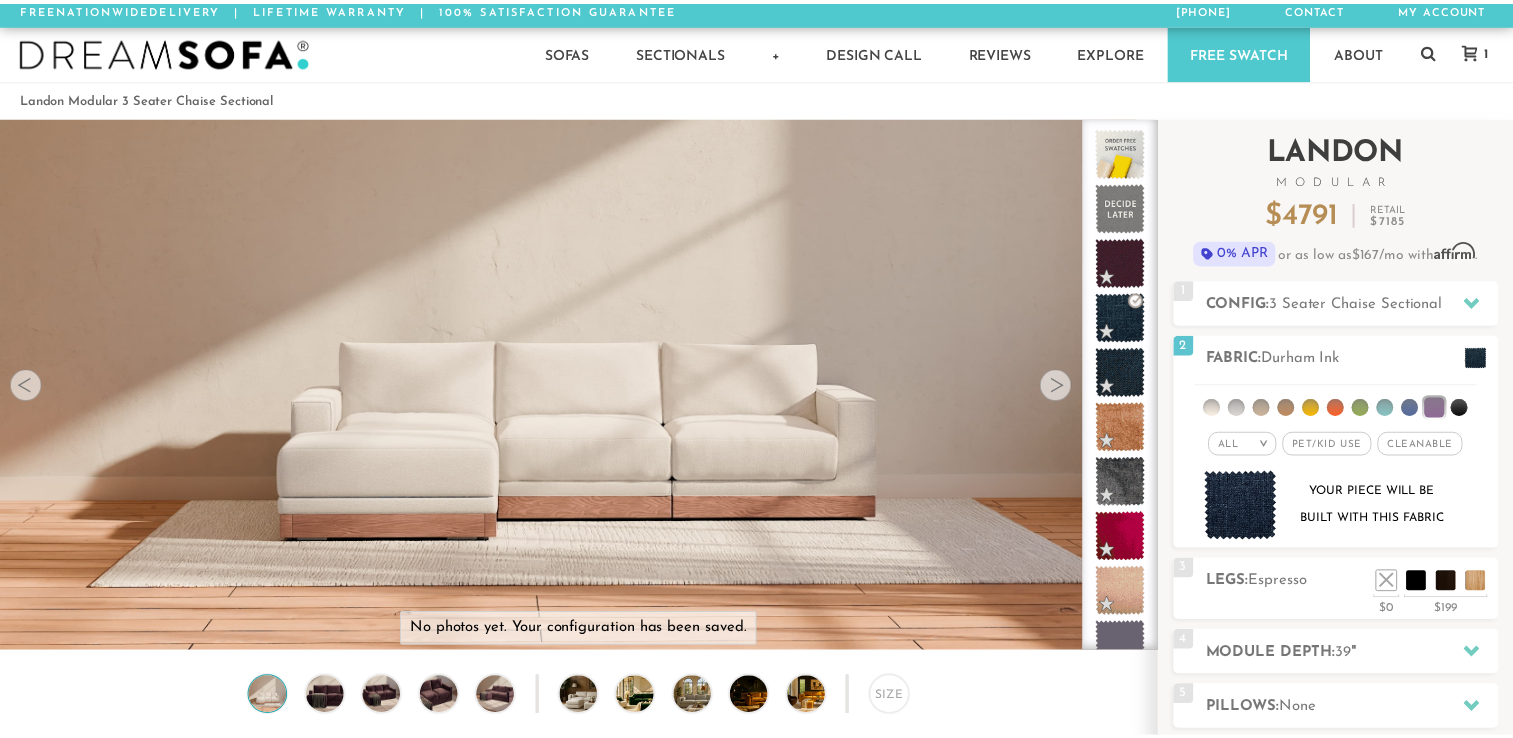 scroll, scrollTop: 22373, scrollLeft: 1497, axis: both 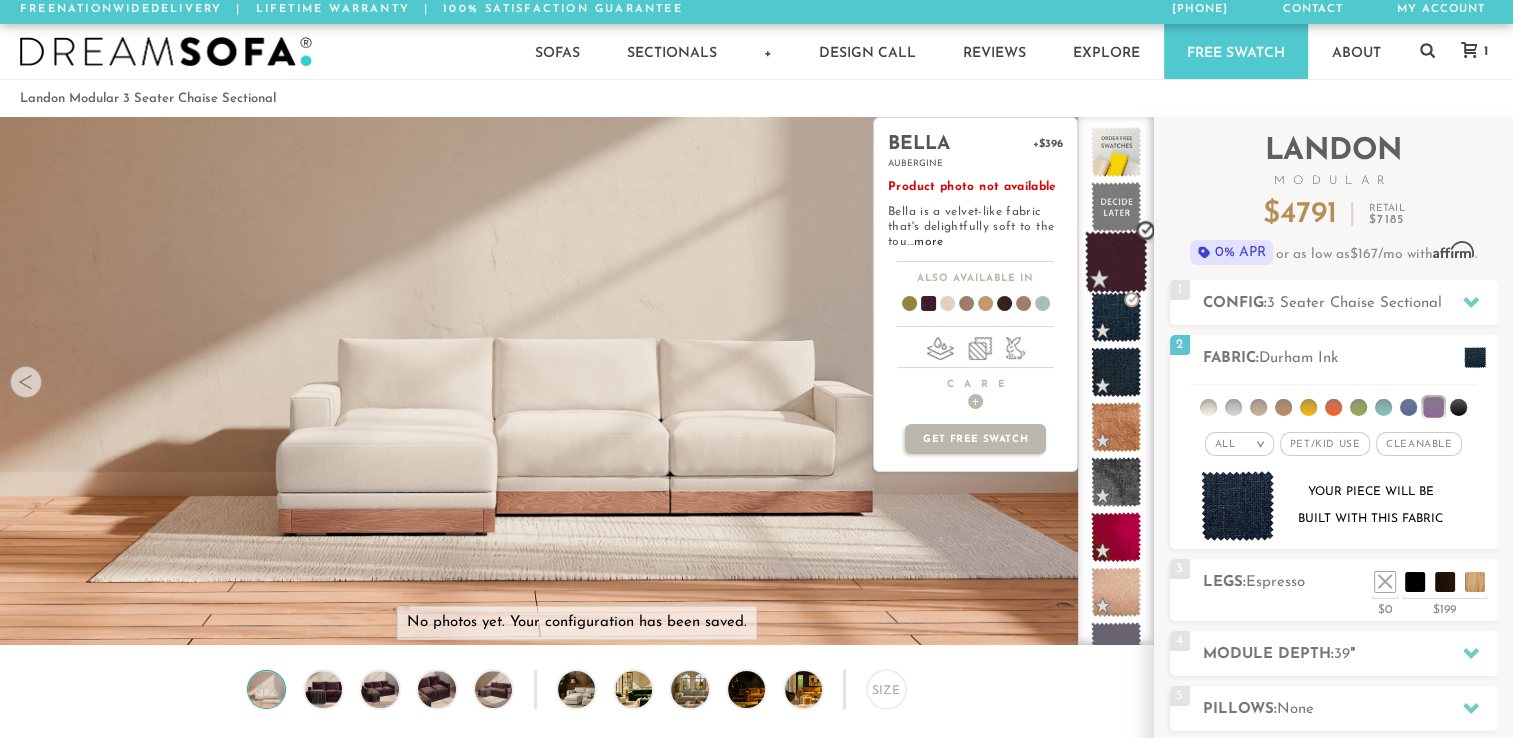 click at bounding box center [1116, 262] 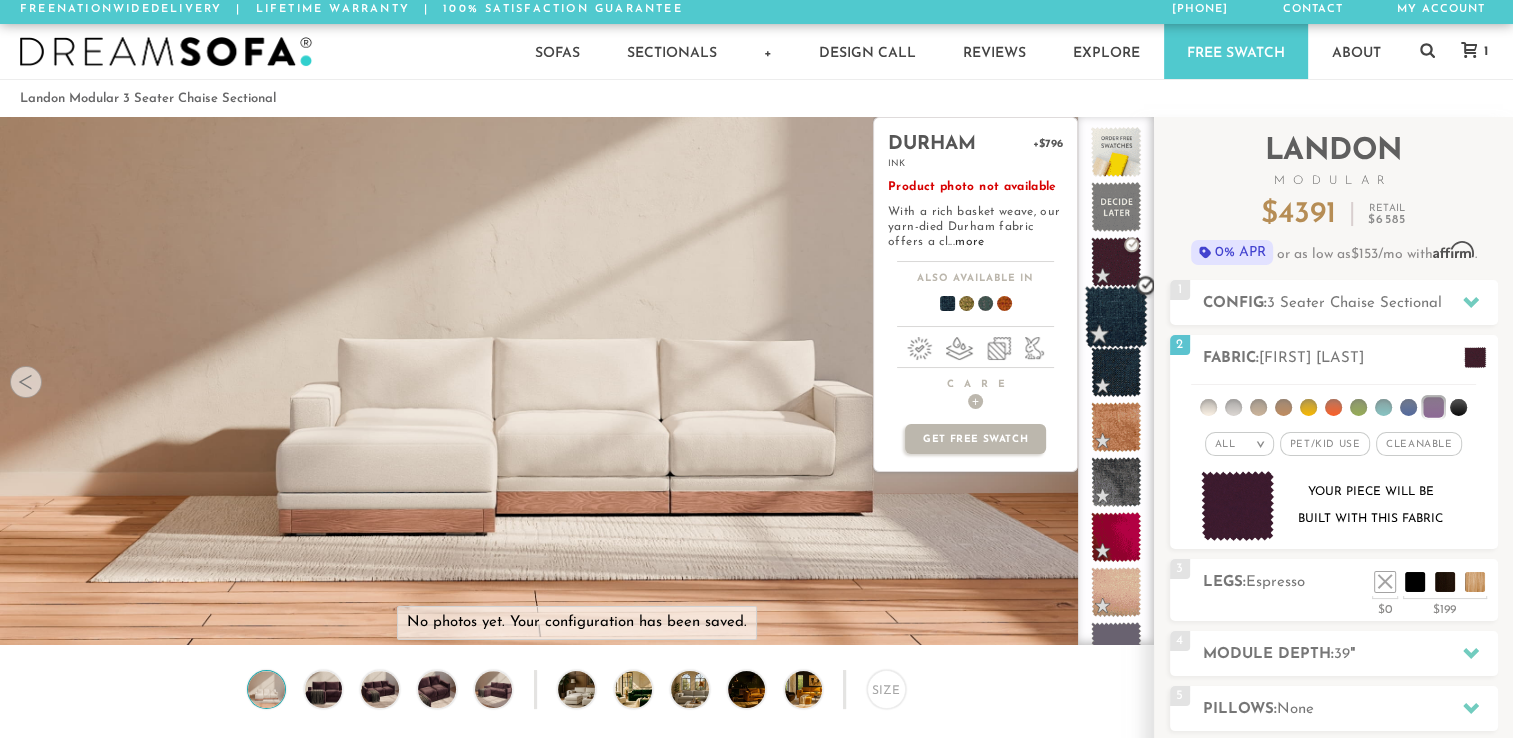 click at bounding box center [1116, 317] 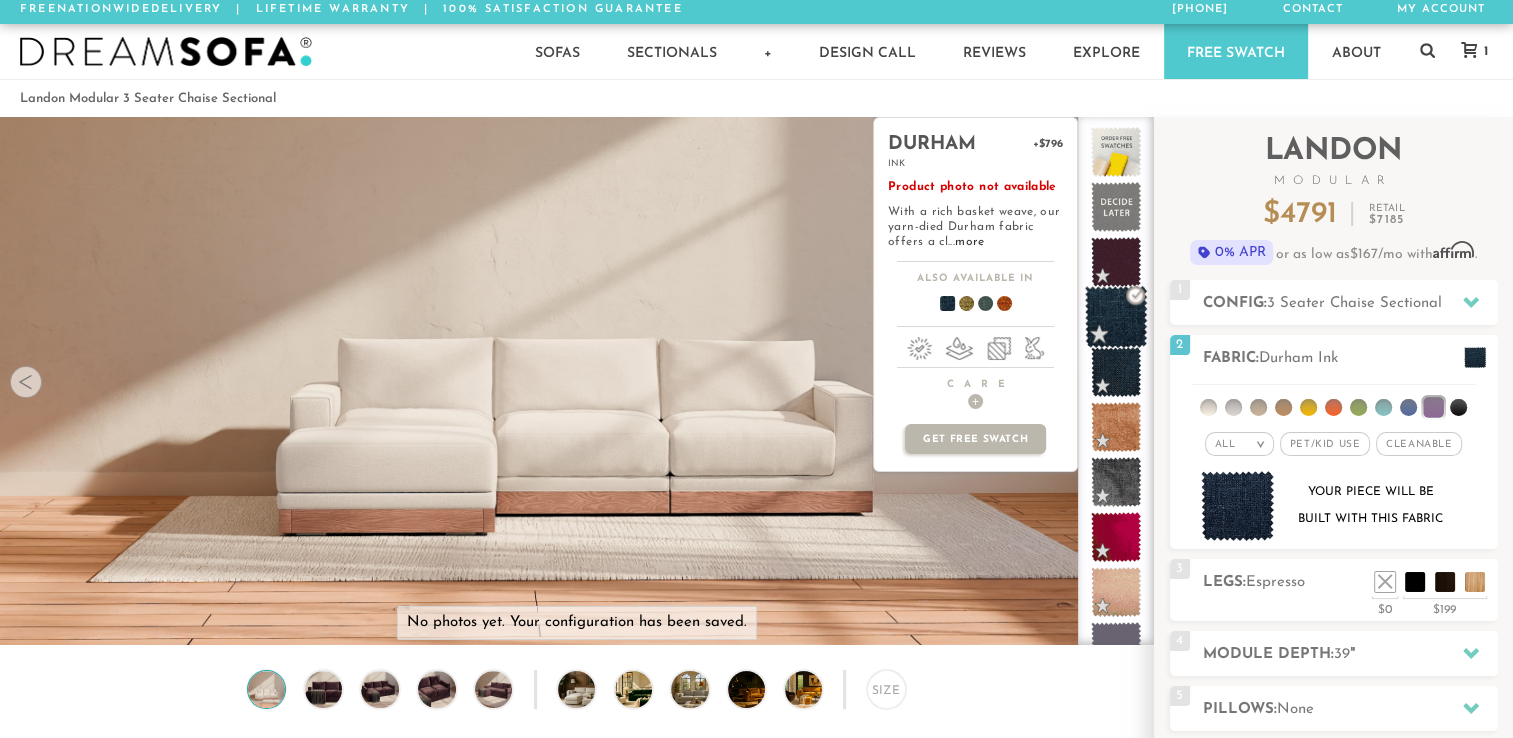 click at bounding box center [1116, 317] 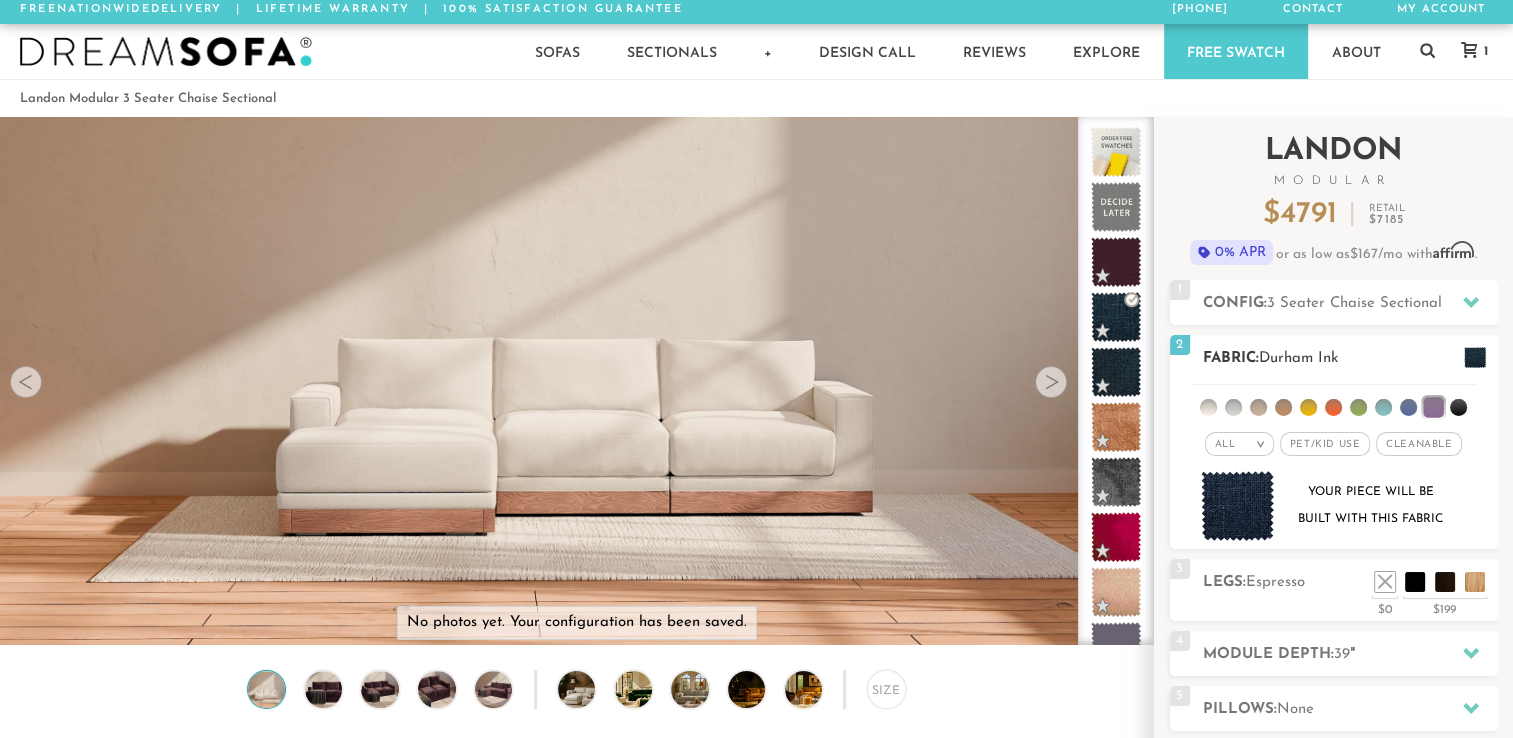 click at bounding box center [1471, 357] 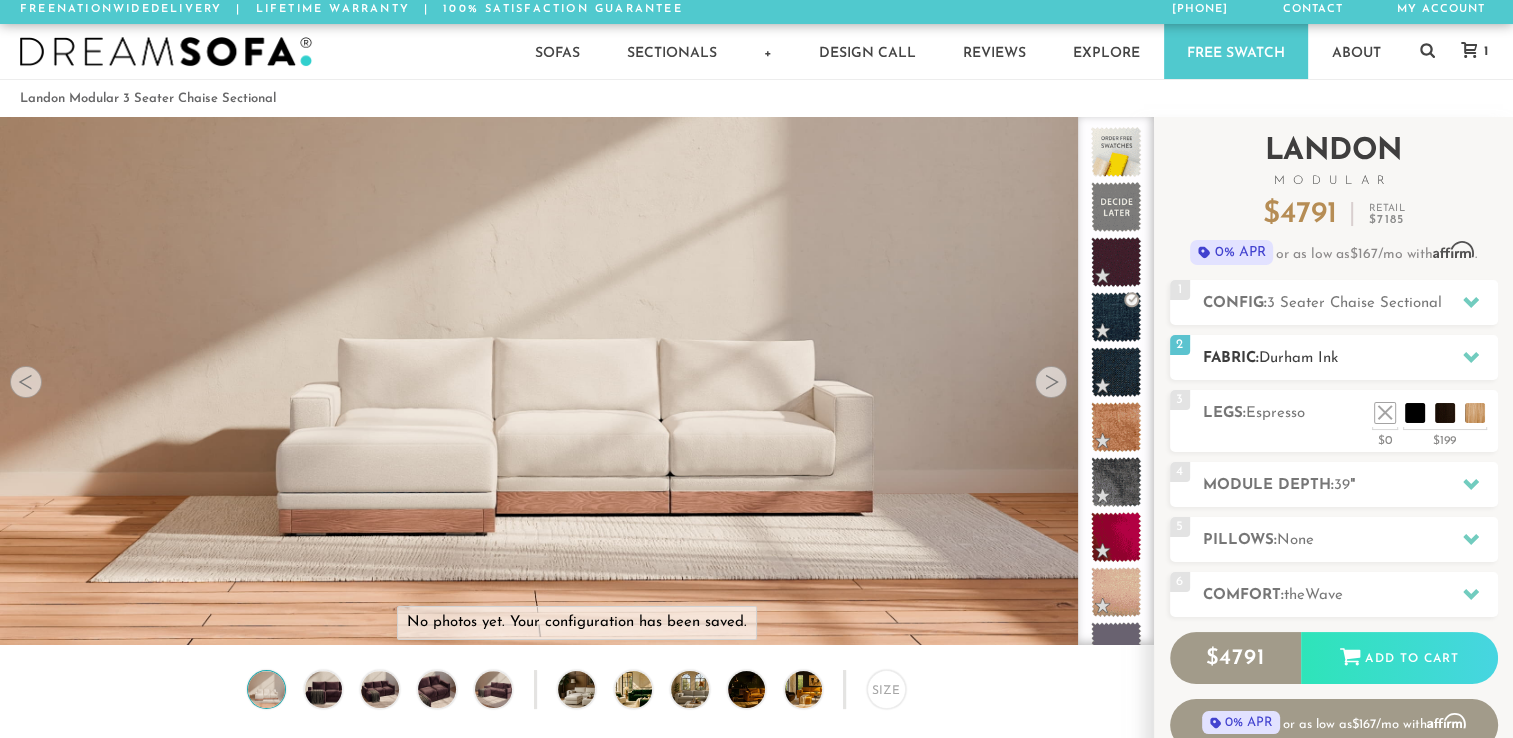 click at bounding box center [1471, 357] 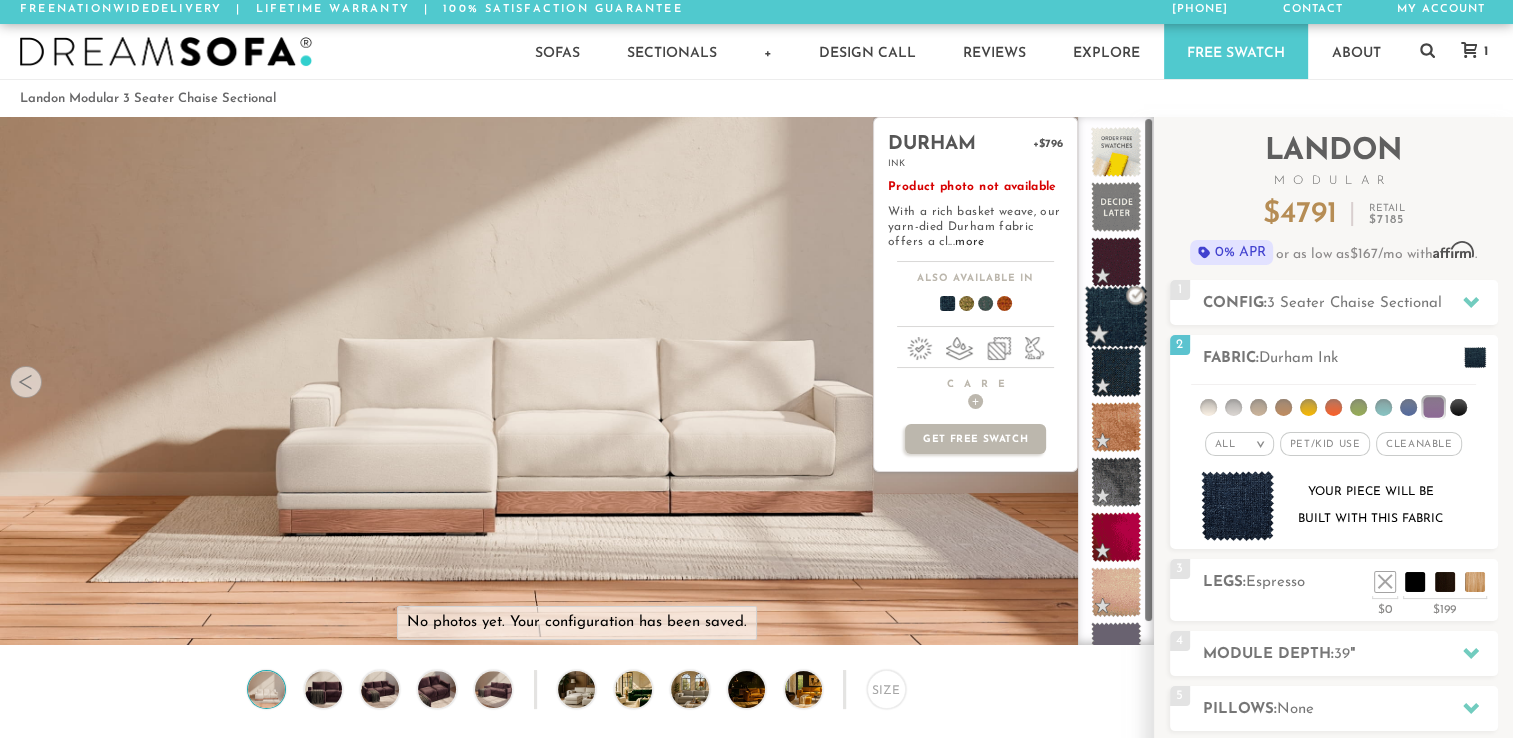 click at bounding box center [1116, 317] 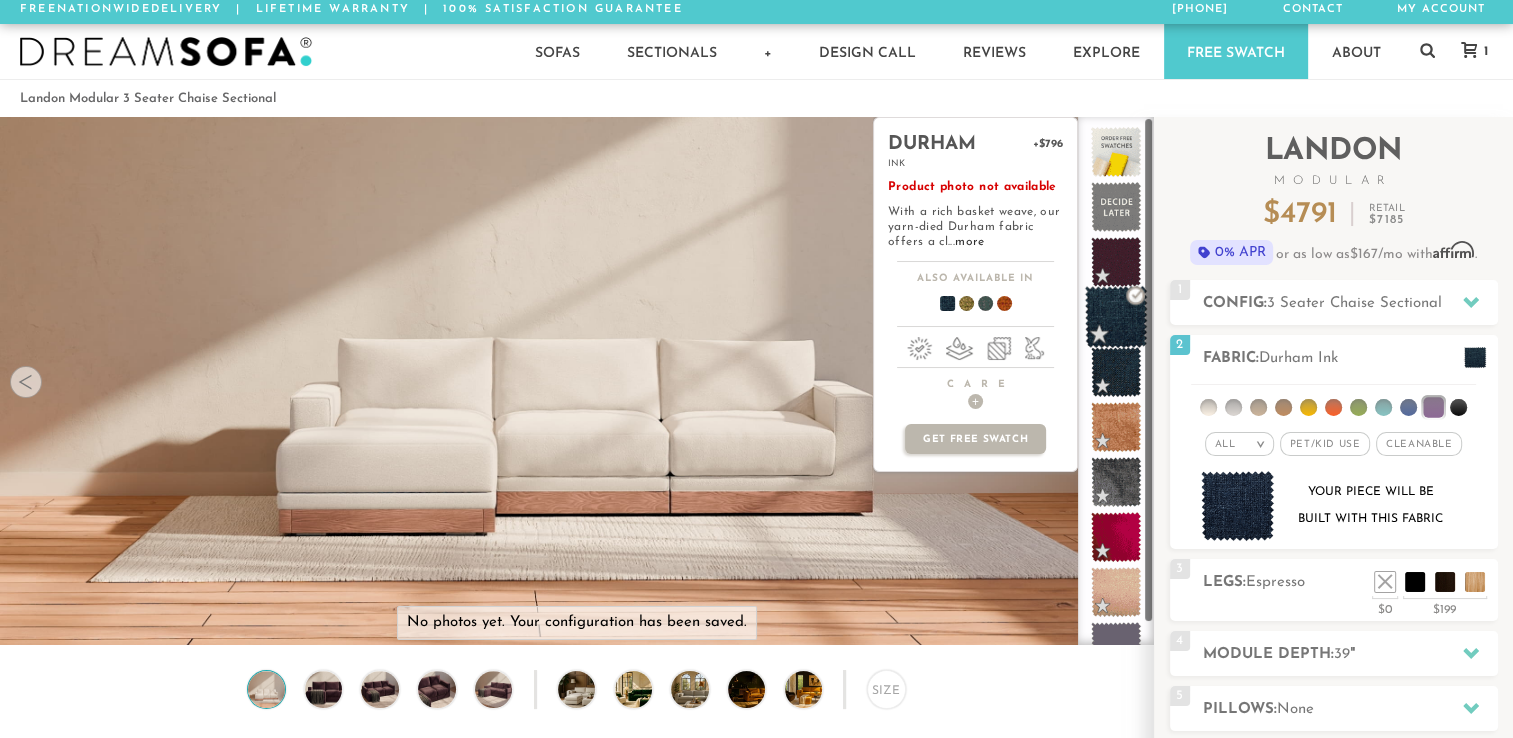 click at bounding box center [1116, 317] 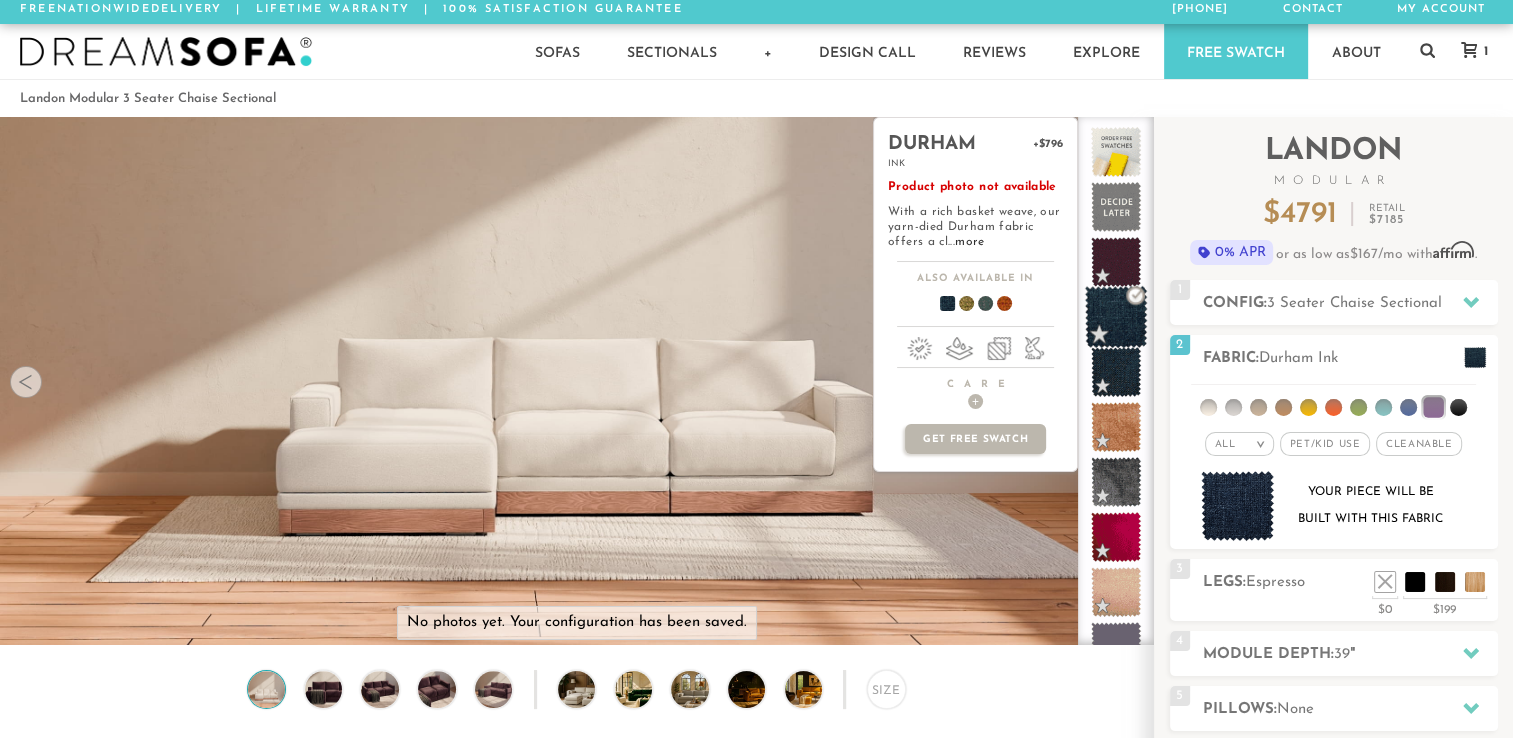 click at bounding box center [1116, 317] 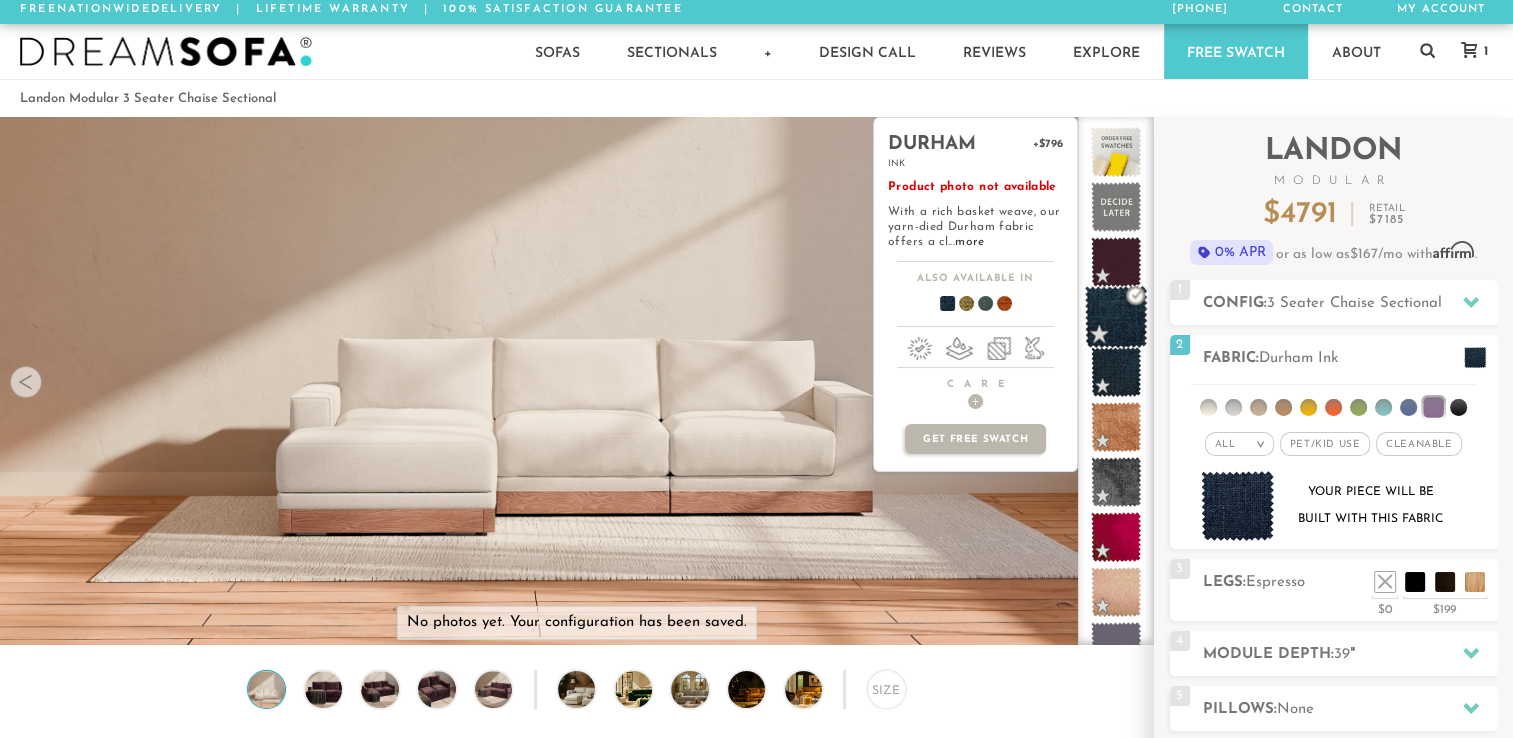 click at bounding box center [1116, 317] 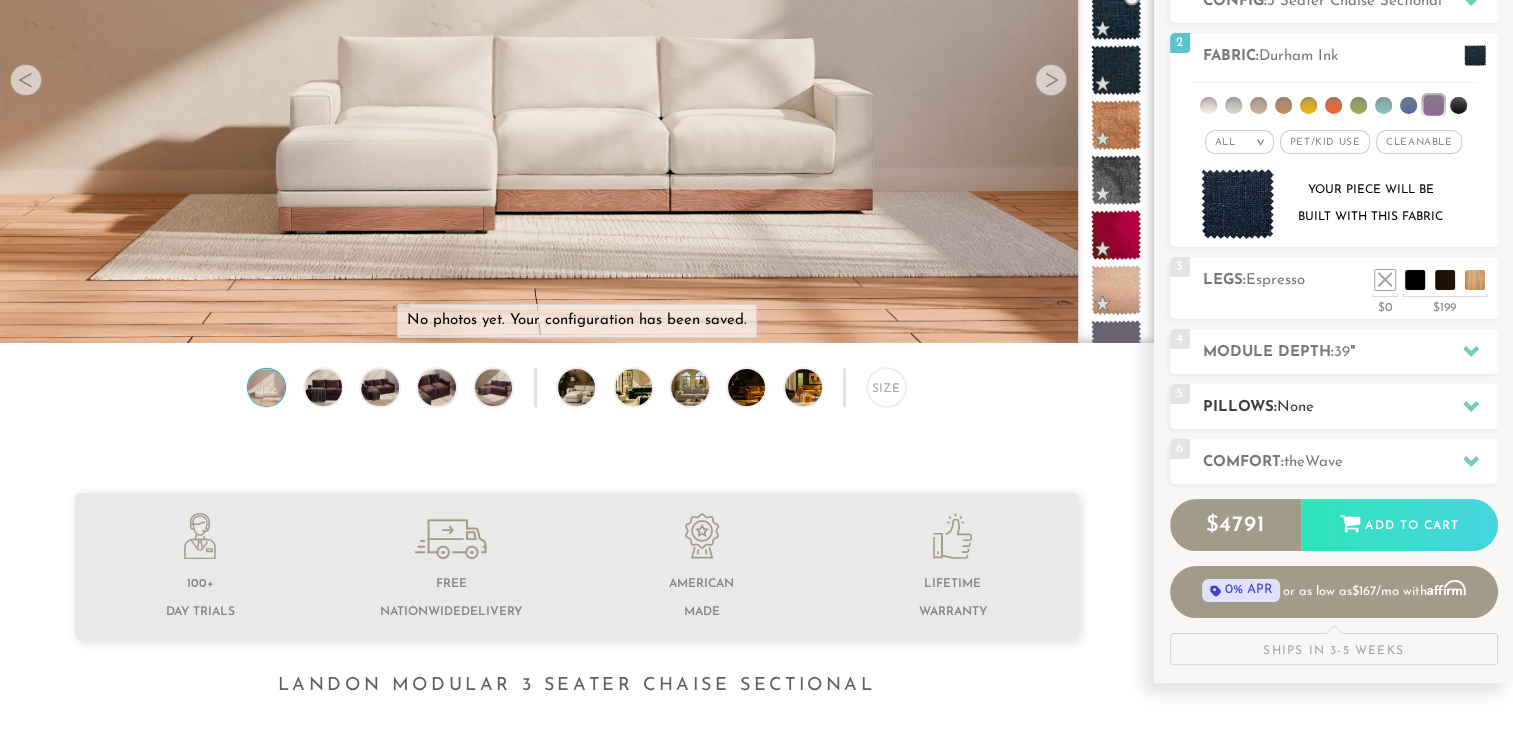 scroll, scrollTop: 308, scrollLeft: 0, axis: vertical 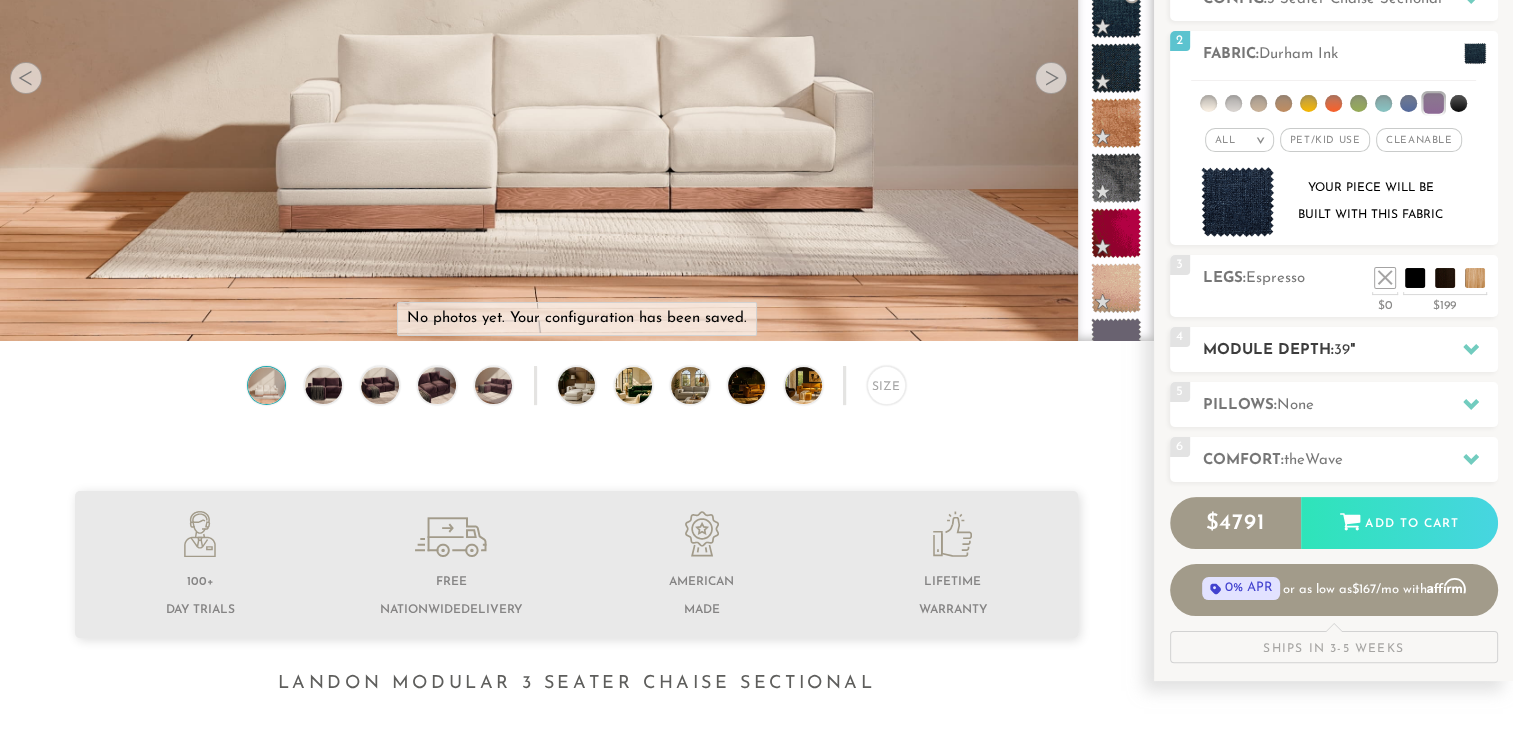 click on "Module Depth:  39 "" at bounding box center (1350, 350) 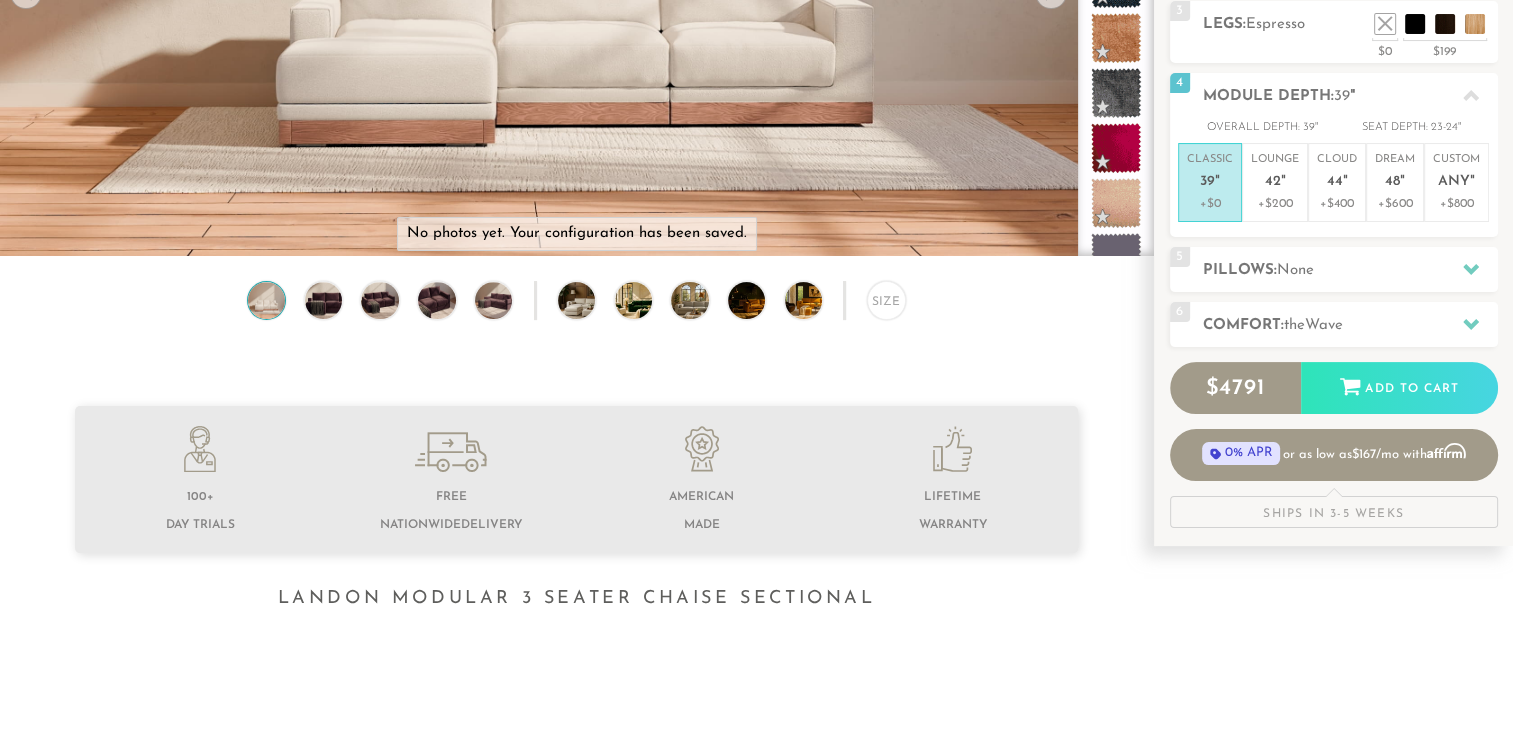 scroll, scrollTop: 401, scrollLeft: 0, axis: vertical 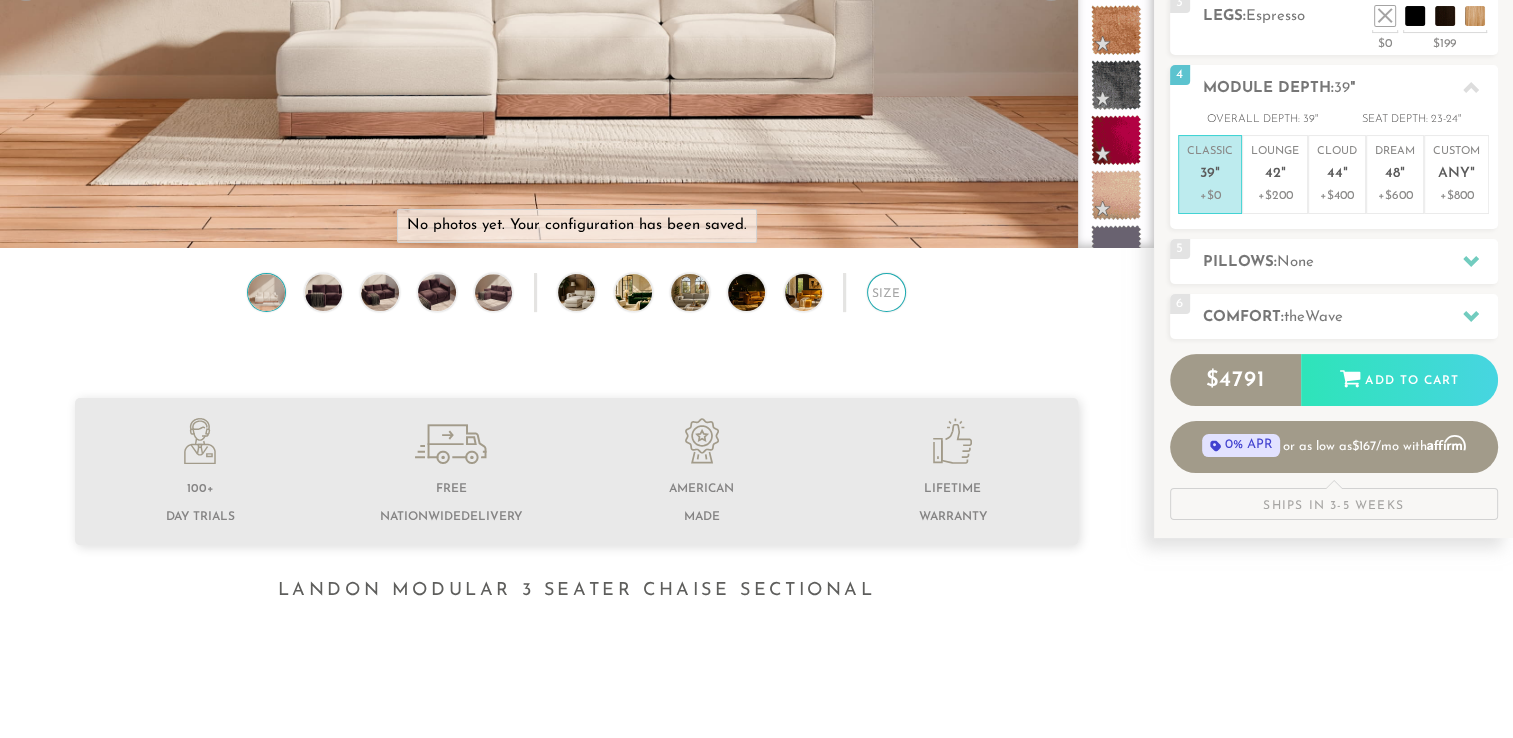 click on "Size" at bounding box center [886, 292] 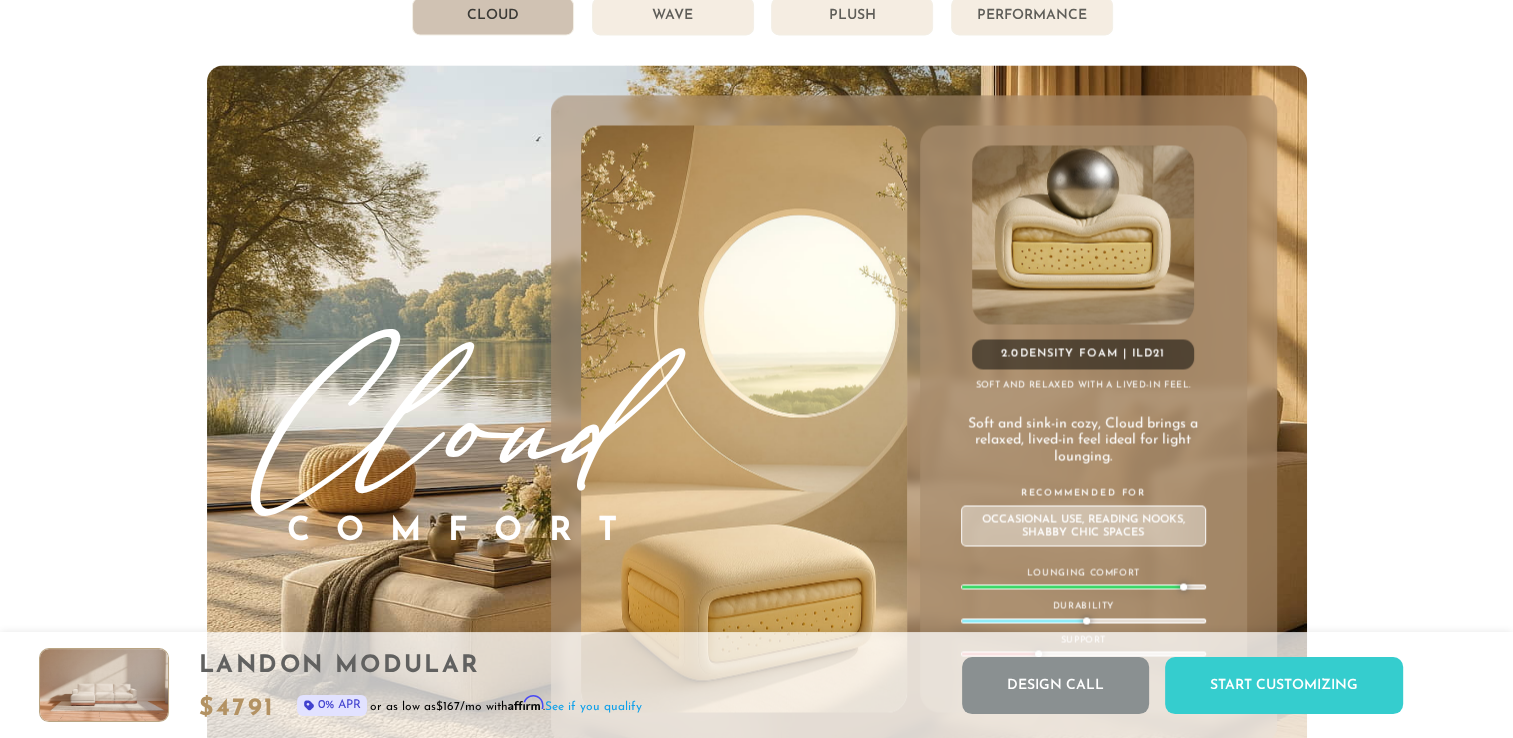 scroll, scrollTop: 10896, scrollLeft: 0, axis: vertical 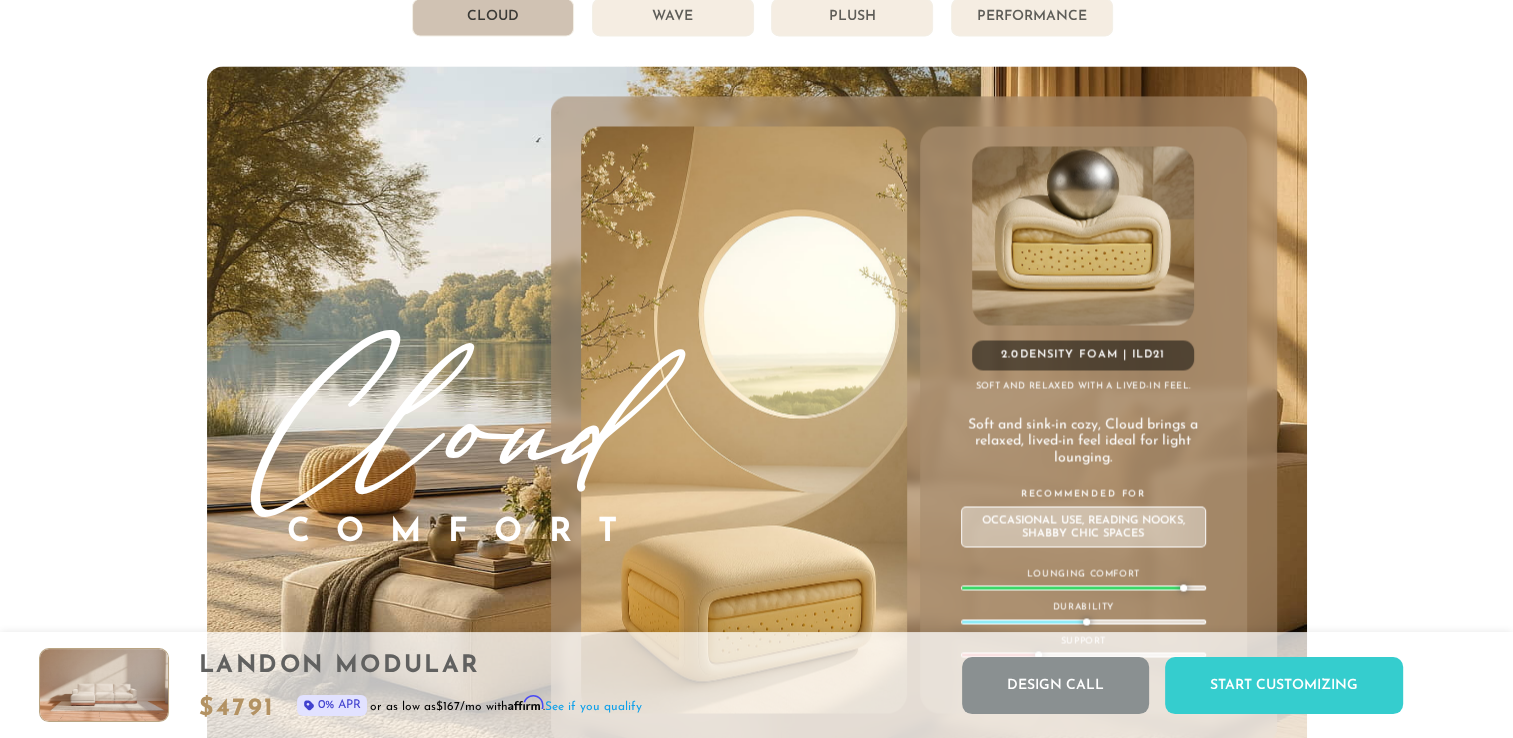 click on "Wave" at bounding box center (673, 17) 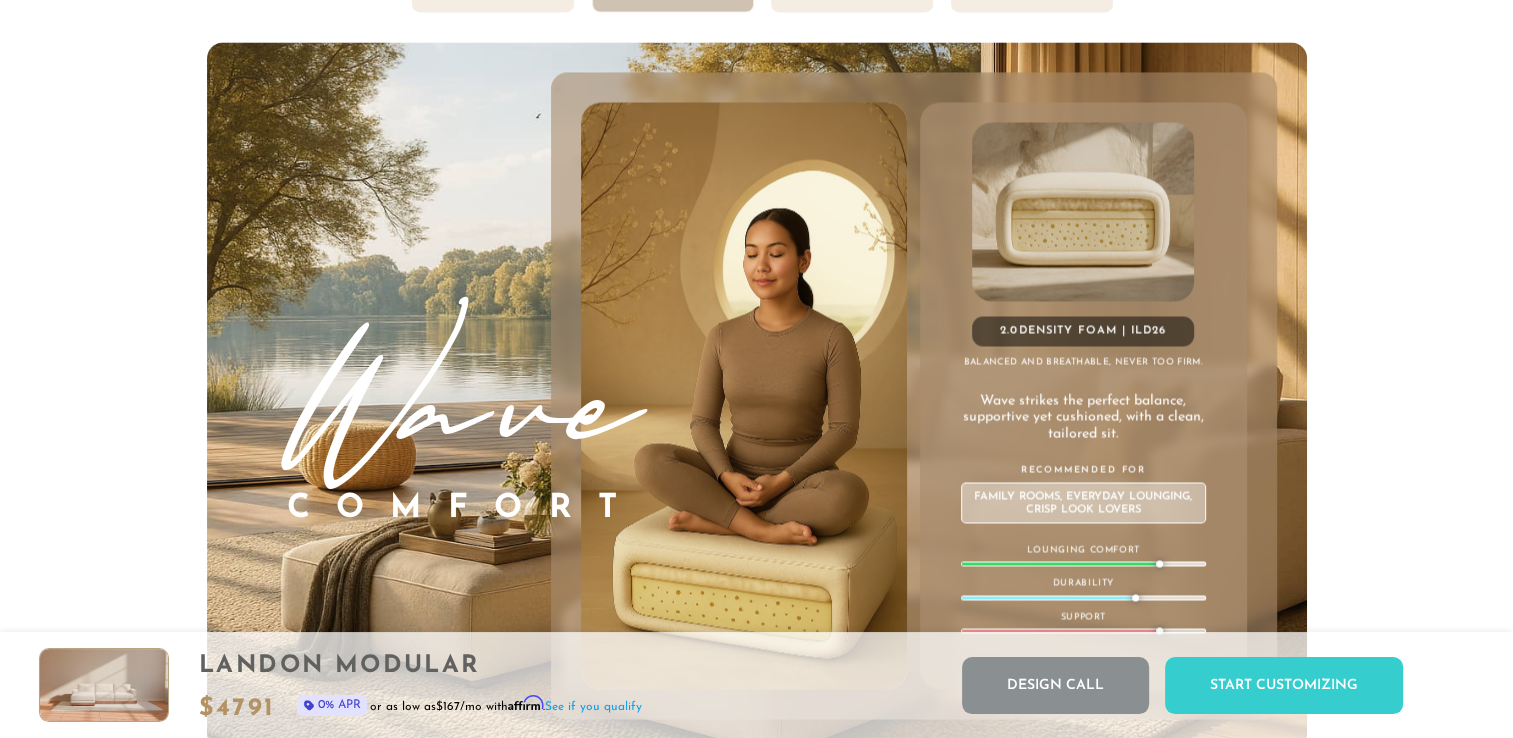 scroll, scrollTop: 10902, scrollLeft: 0, axis: vertical 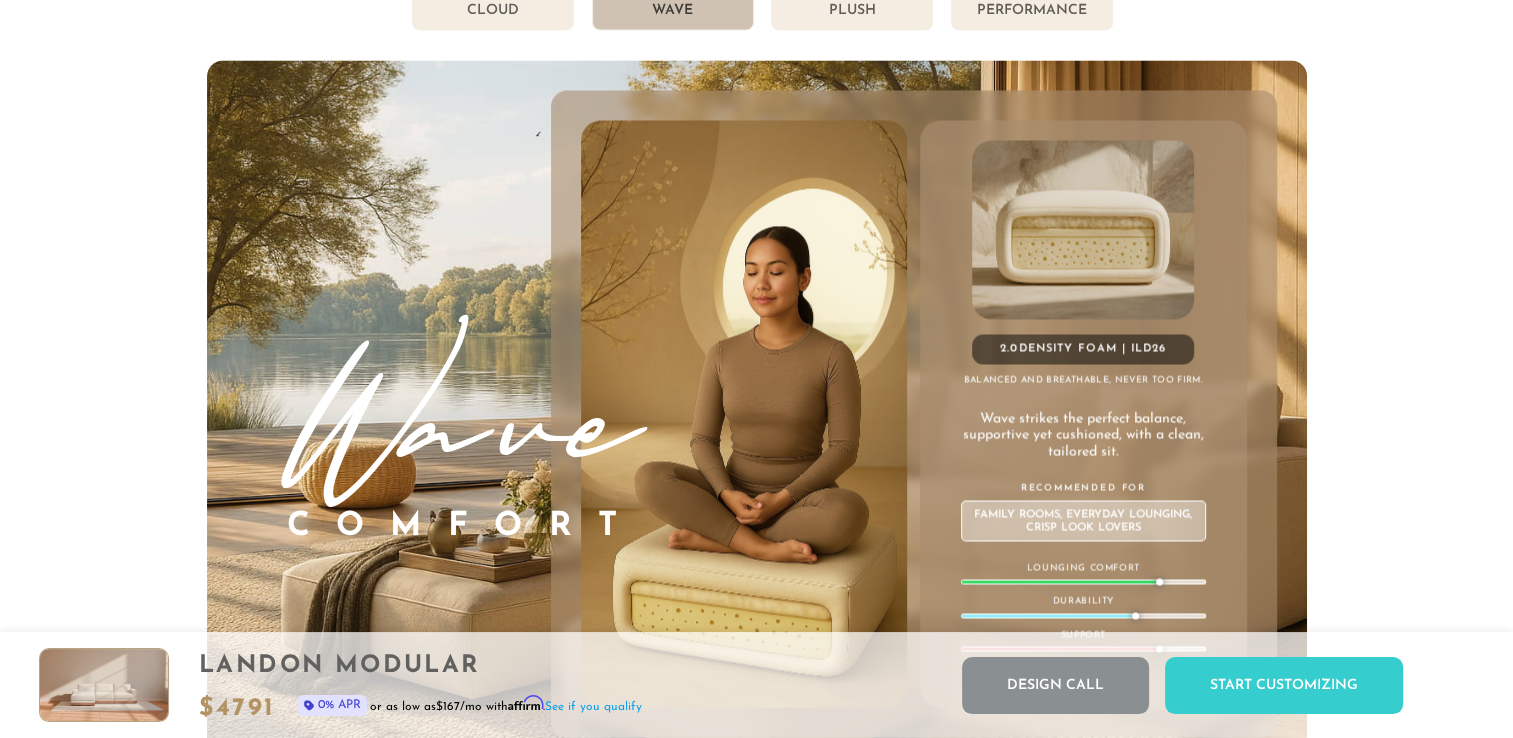 click on "Plush" at bounding box center (852, 11) 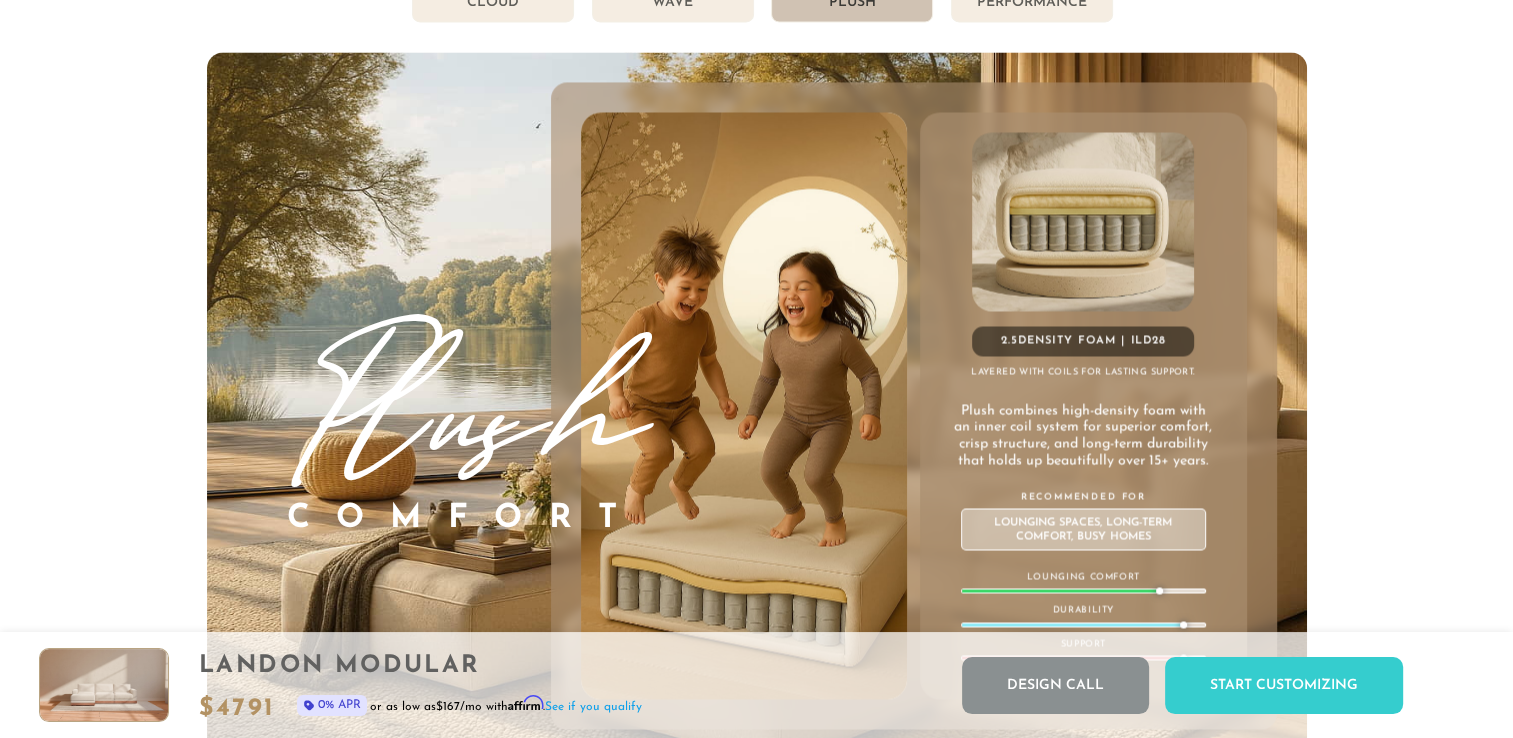 scroll, scrollTop: 10912, scrollLeft: 0, axis: vertical 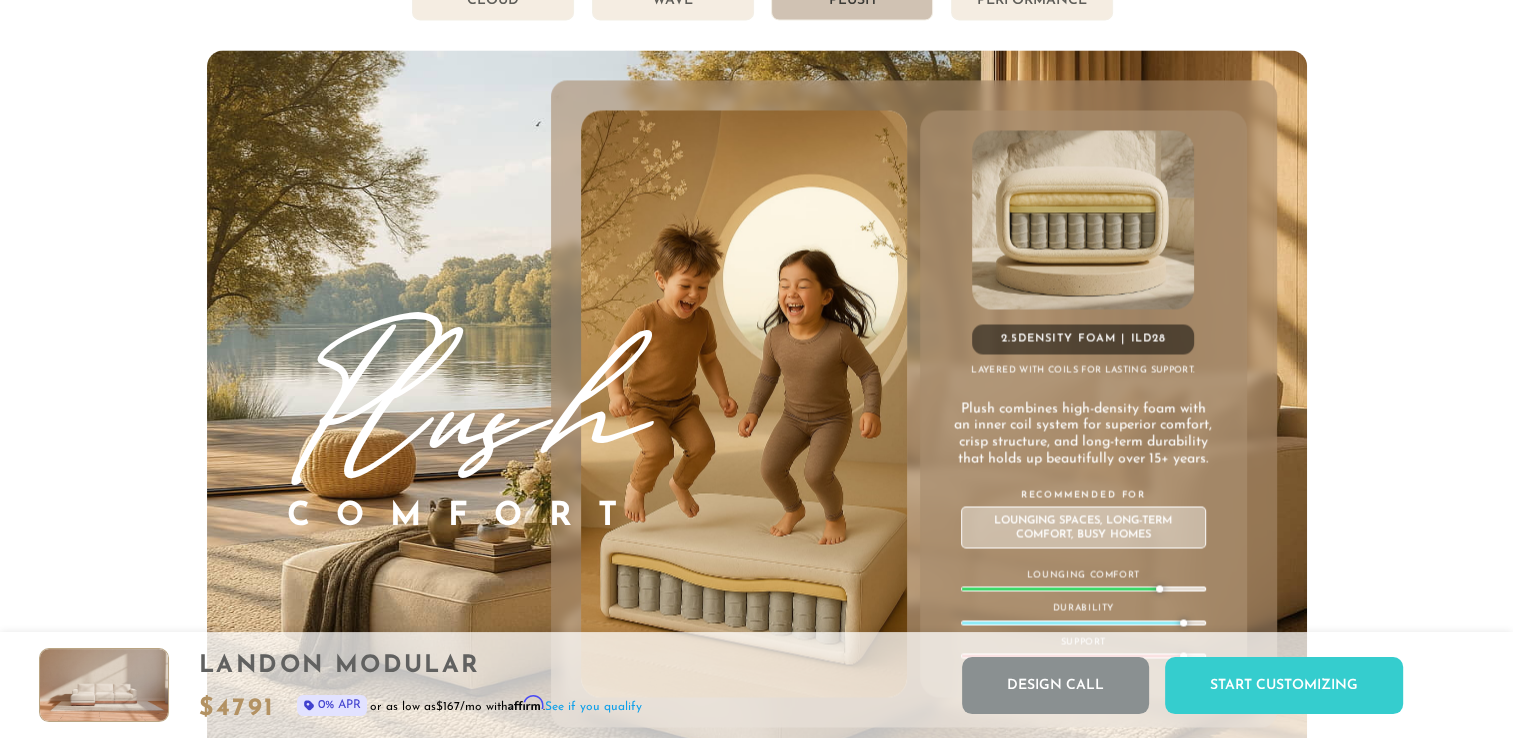 click on "Performance" at bounding box center (1032, 1) 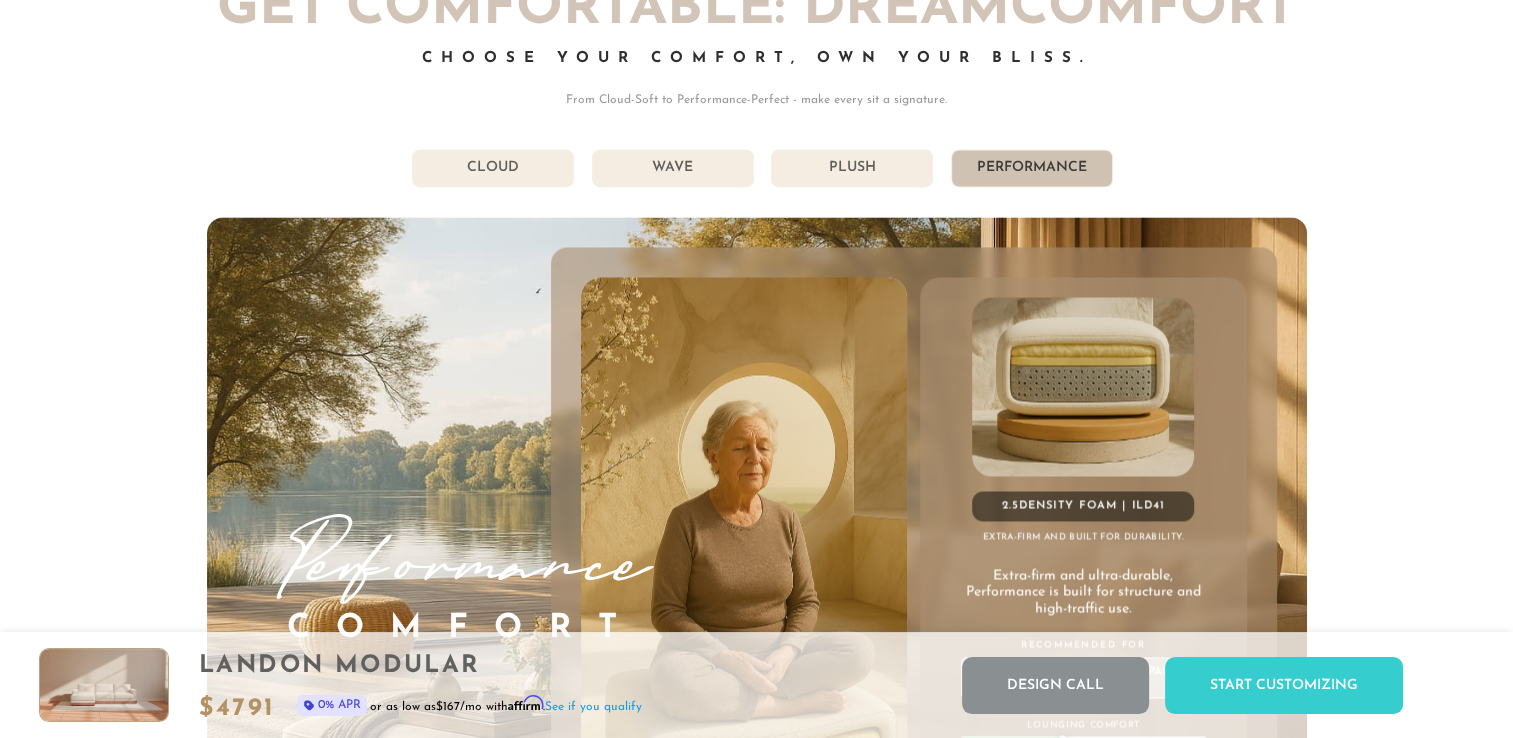 scroll, scrollTop: 10717, scrollLeft: 0, axis: vertical 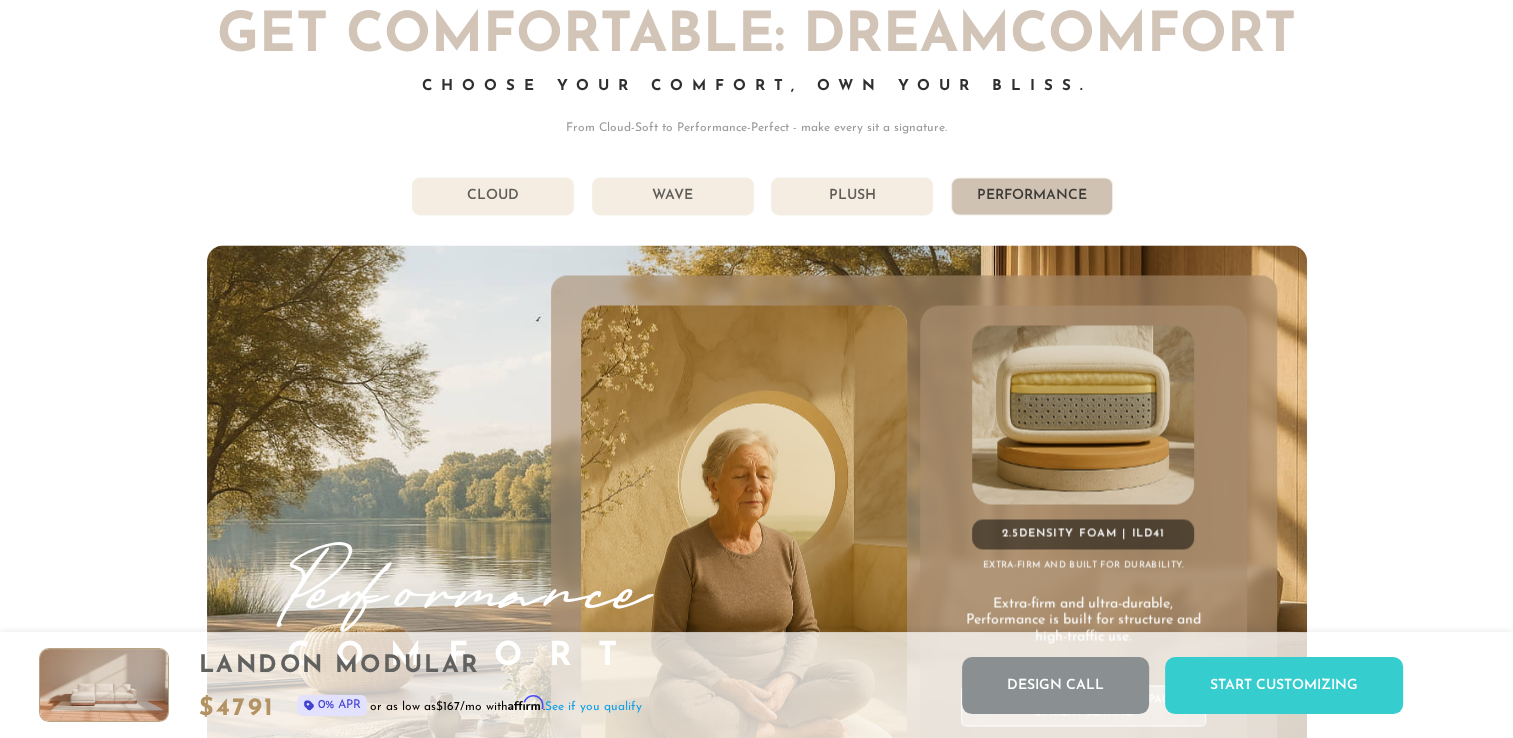 click on "Plush" at bounding box center [852, 196] 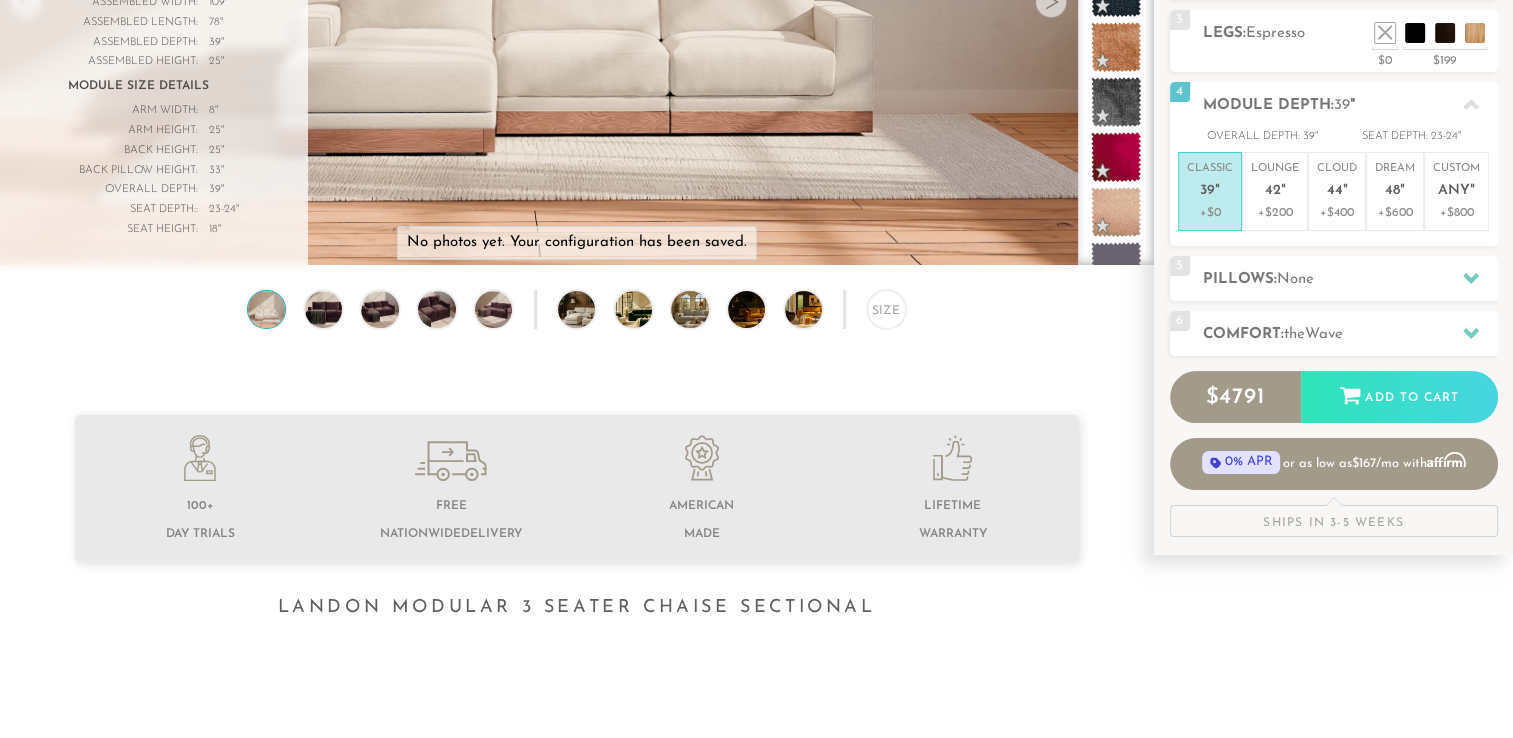 scroll, scrollTop: 400, scrollLeft: 0, axis: vertical 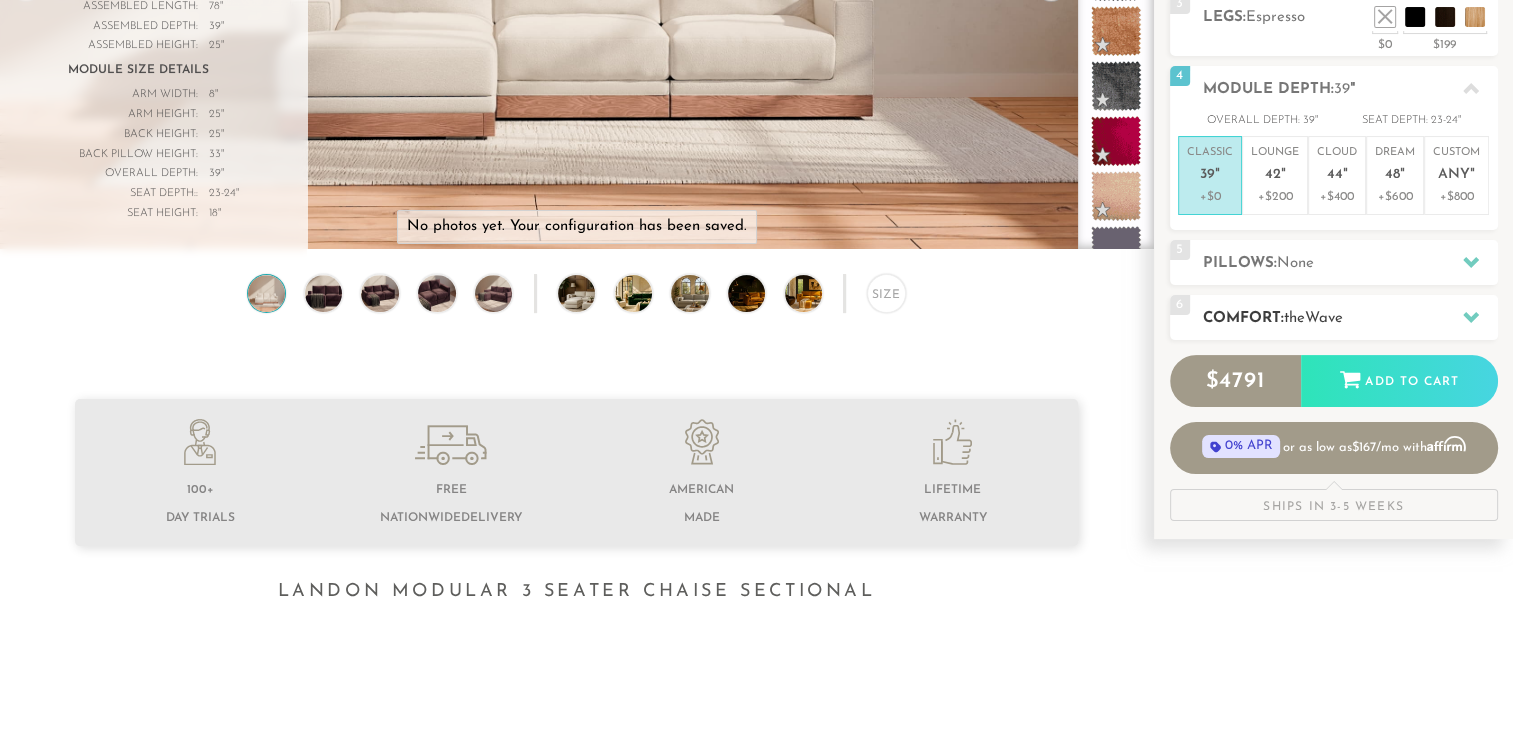 click at bounding box center (1471, 317) 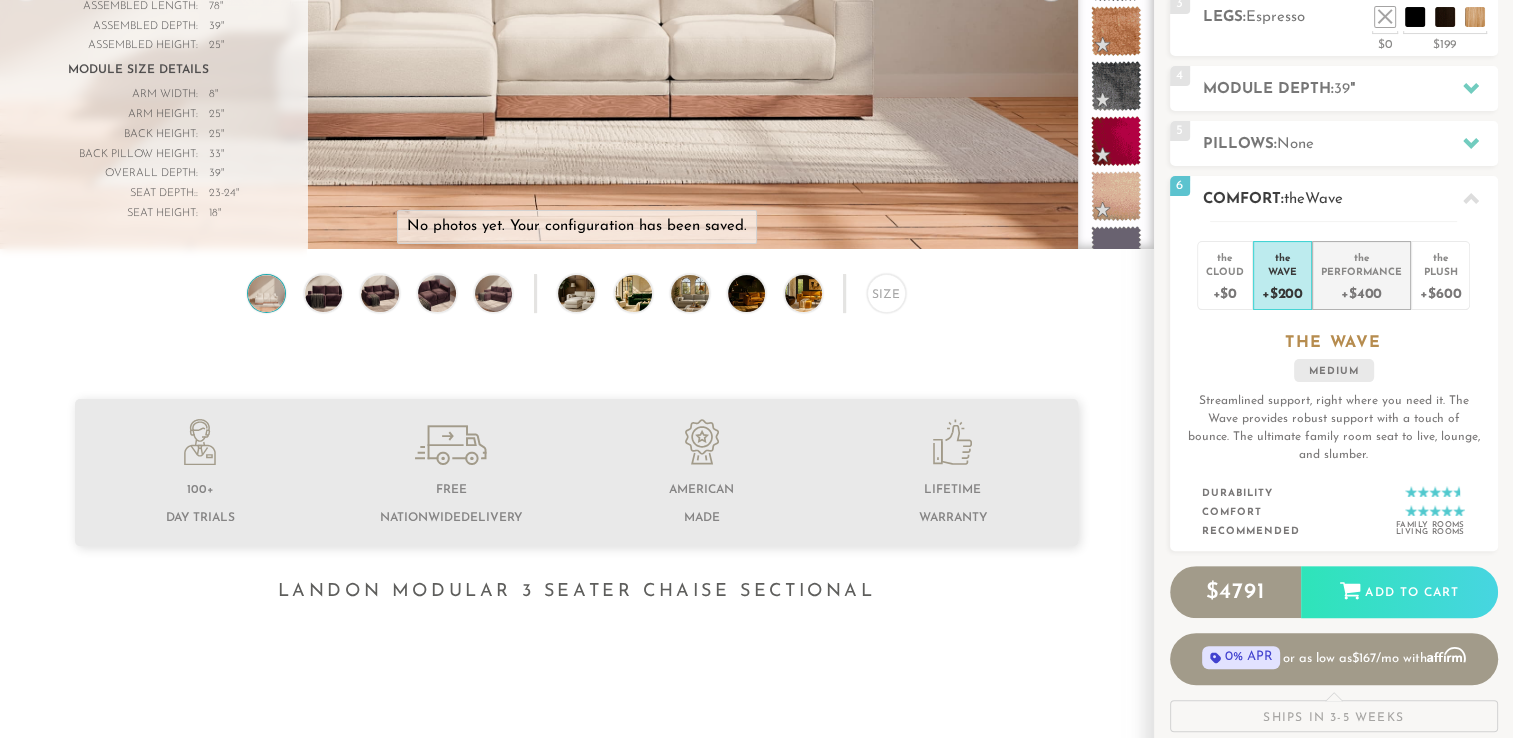 click on "+$400" at bounding box center (1361, 292) 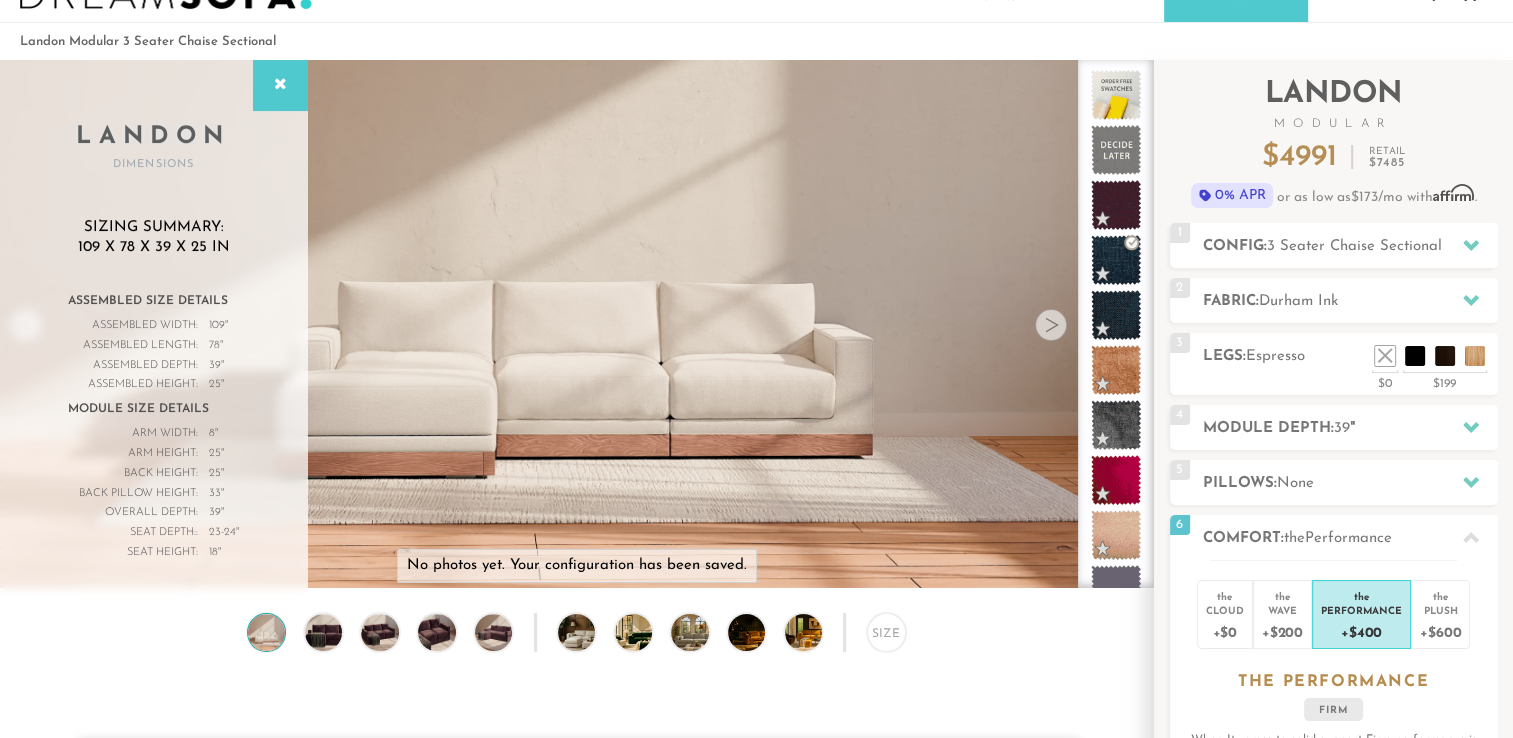 scroll, scrollTop: 0, scrollLeft: 0, axis: both 